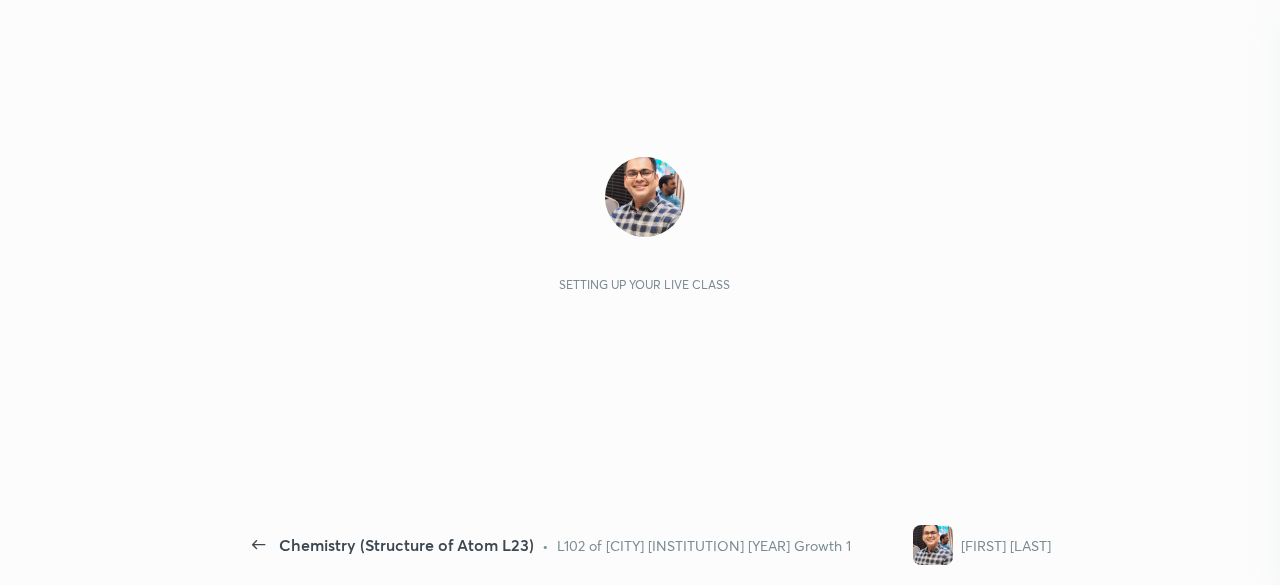scroll, scrollTop: 0, scrollLeft: 0, axis: both 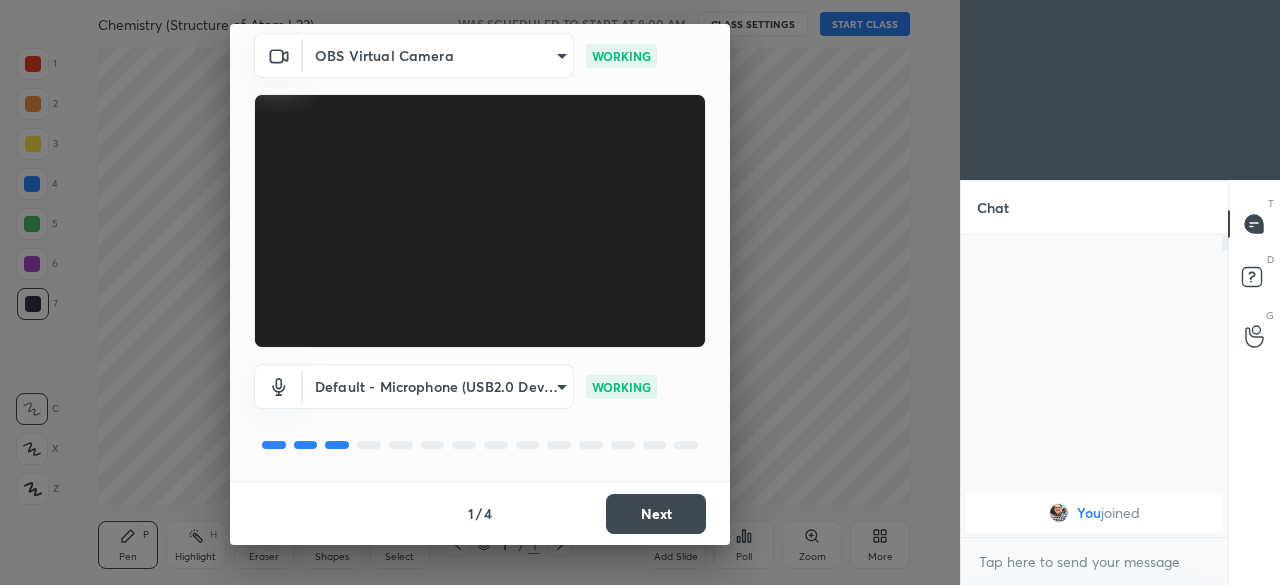 click on "Next" at bounding box center (656, 514) 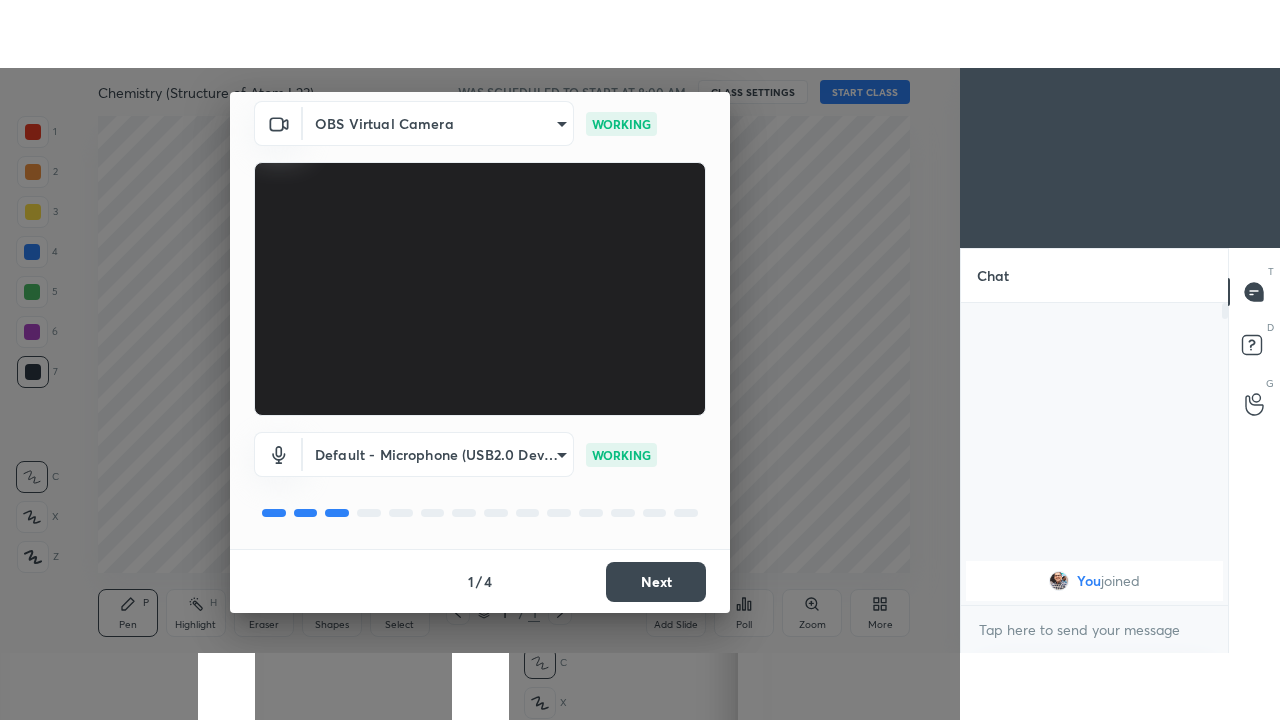 scroll, scrollTop: 0, scrollLeft: 0, axis: both 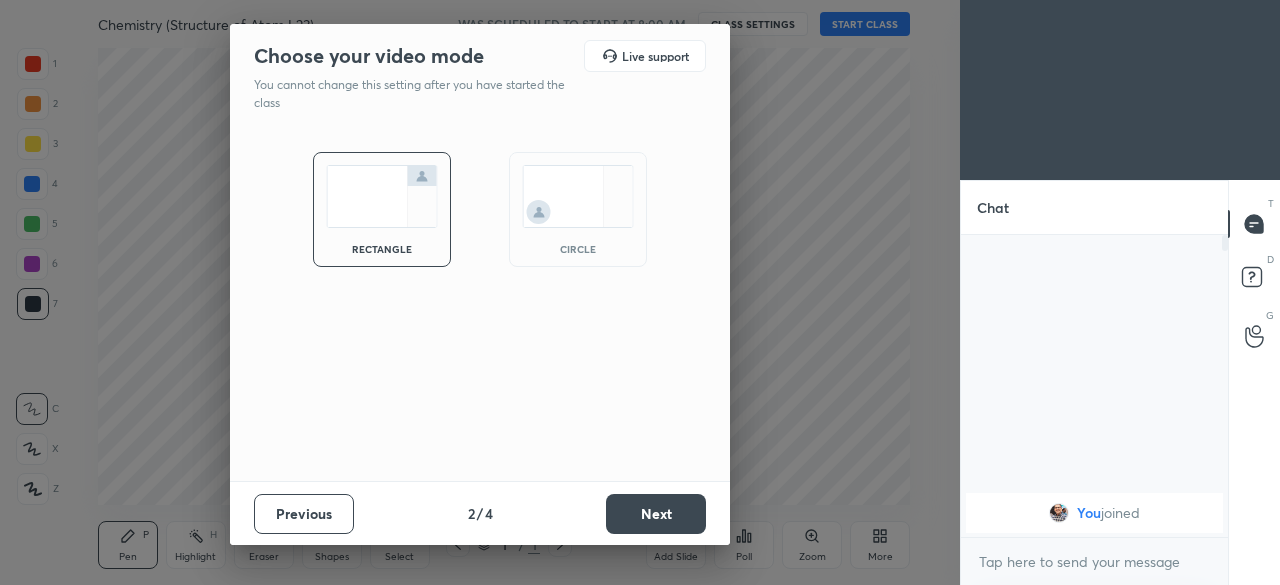 click on "Next" at bounding box center (656, 514) 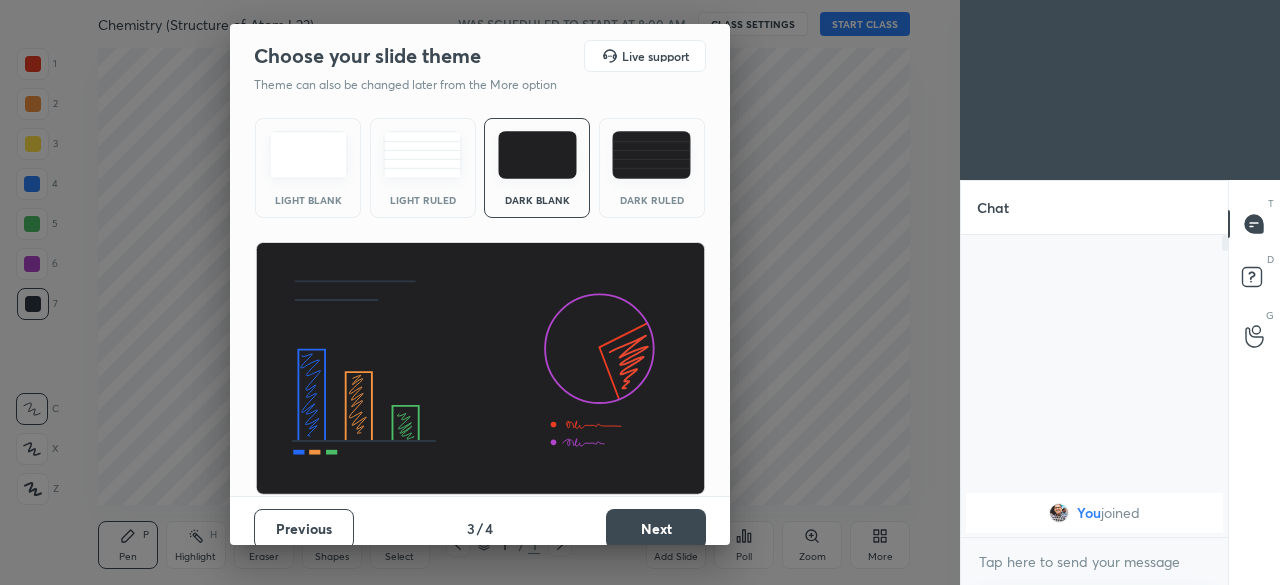 click on "Next" at bounding box center [656, 529] 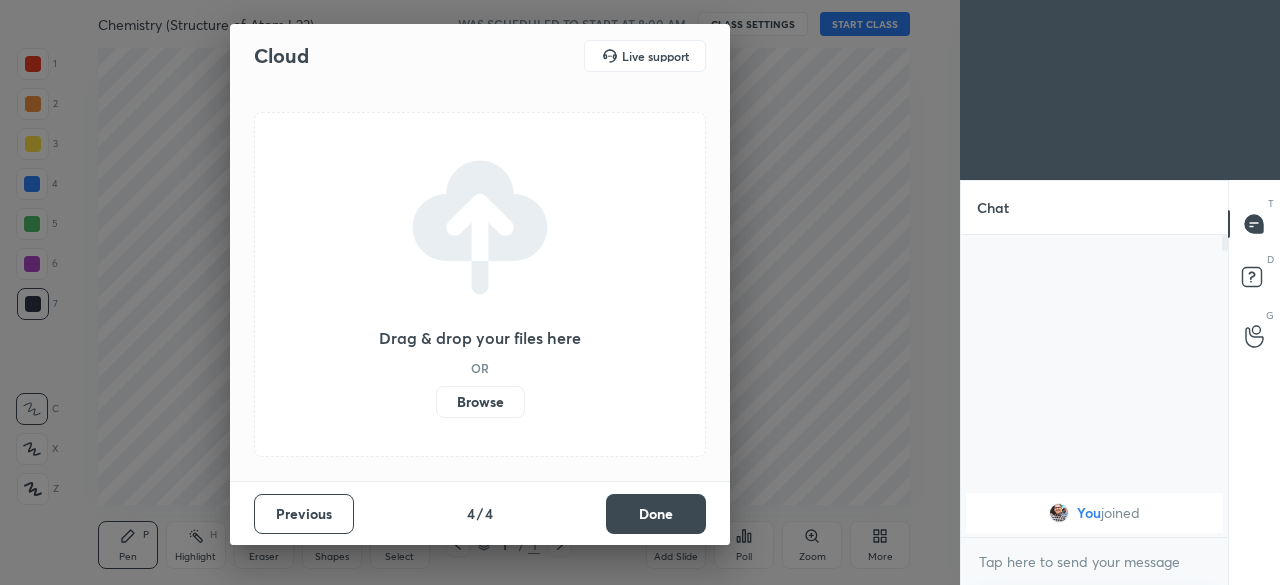click on "Done" at bounding box center (656, 514) 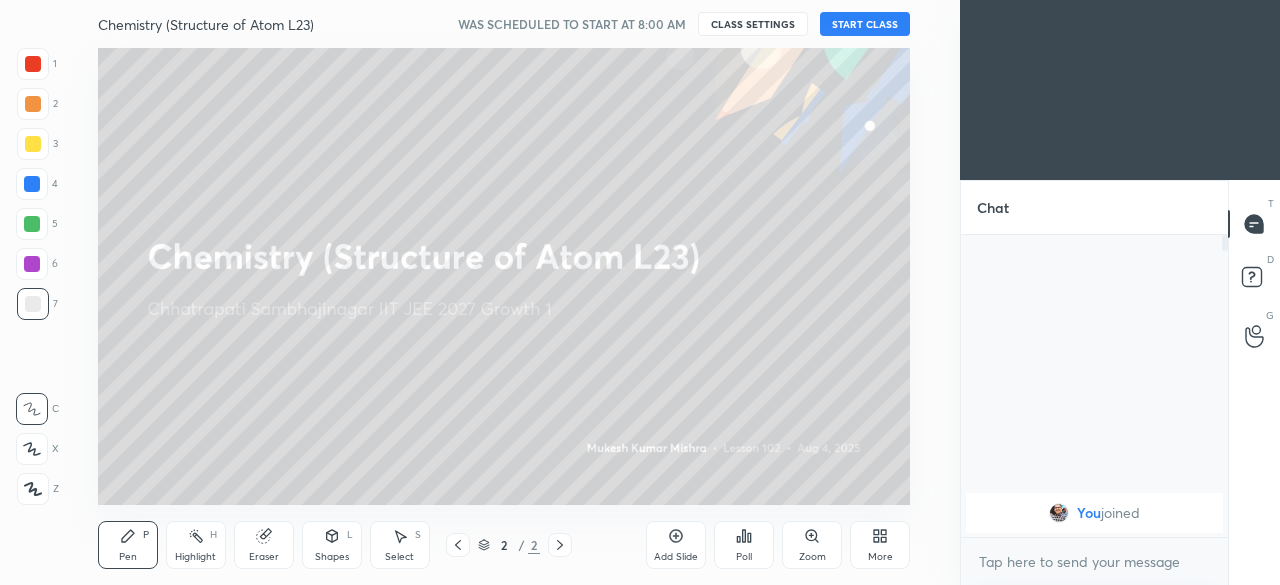click 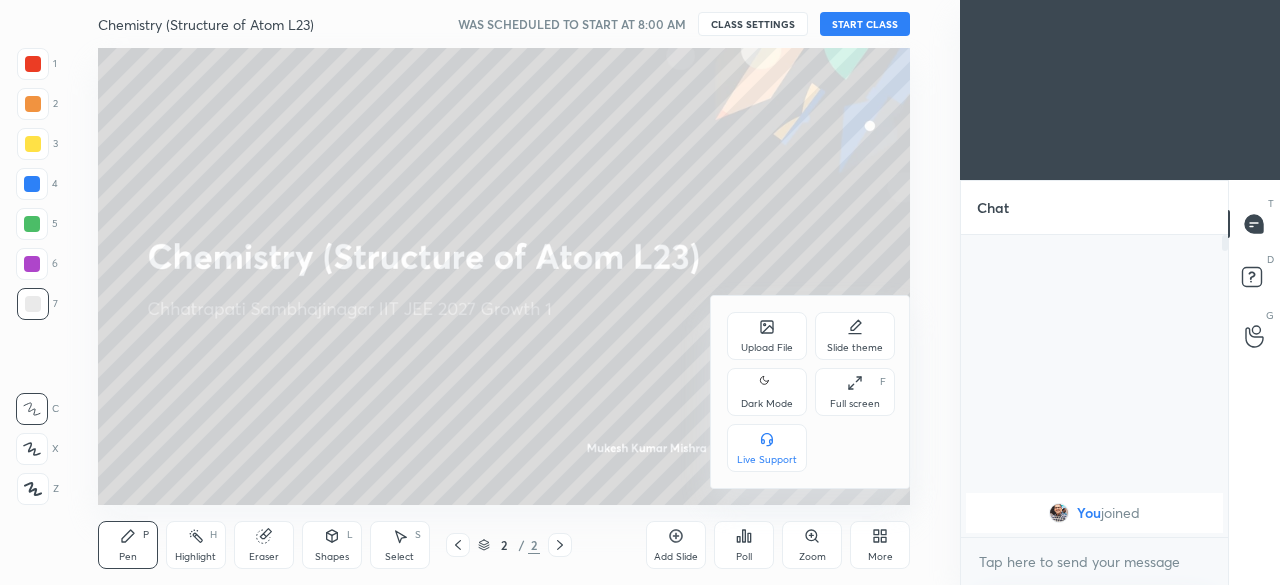 click on "Dark Mode" at bounding box center (767, 404) 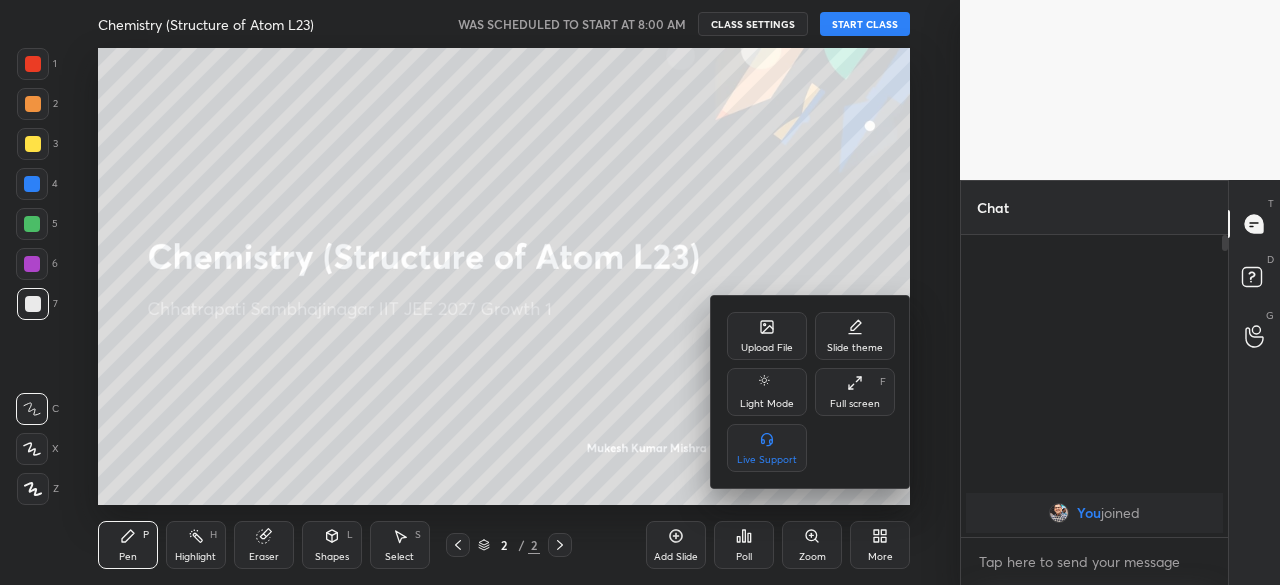 click at bounding box center [640, 292] 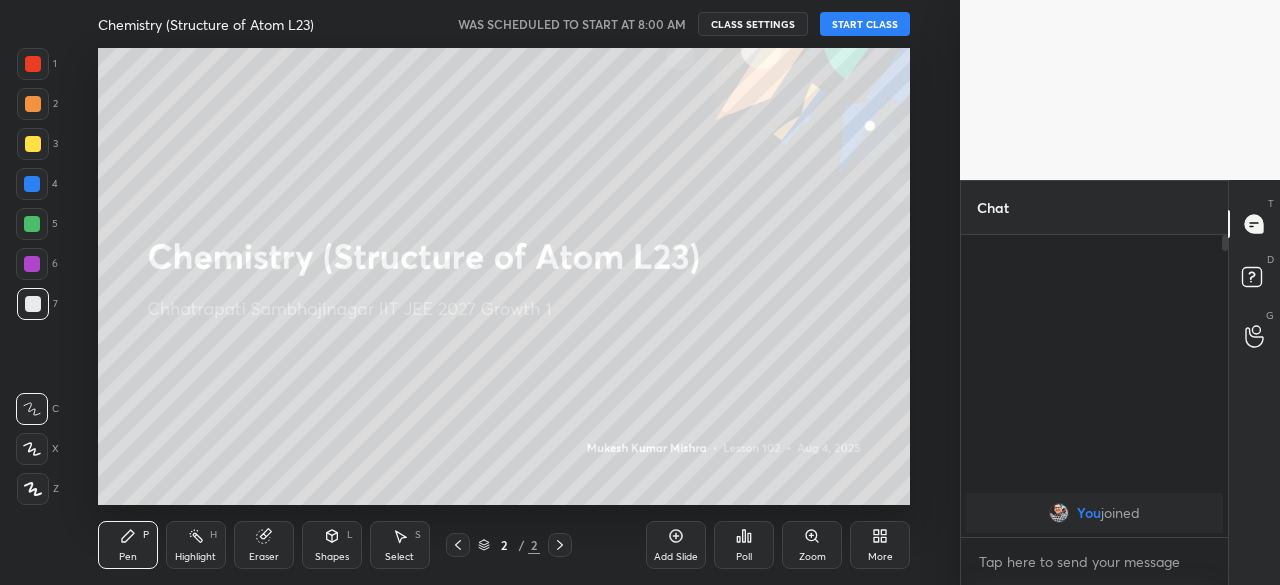 click on "More" at bounding box center [880, 545] 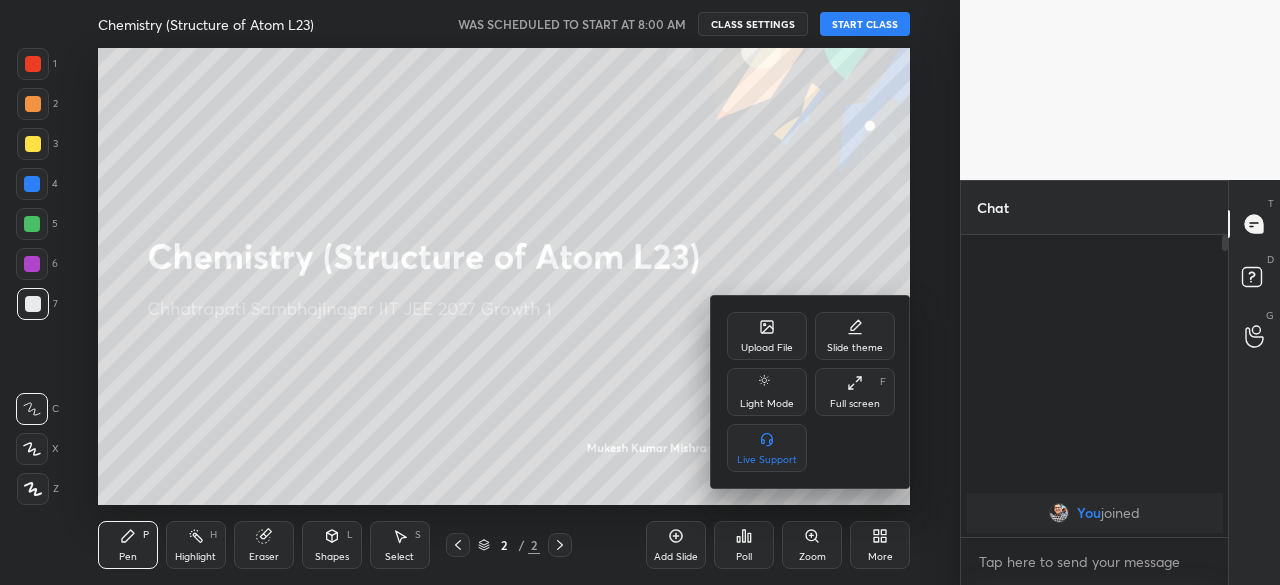 click on "Full screen F" at bounding box center [855, 392] 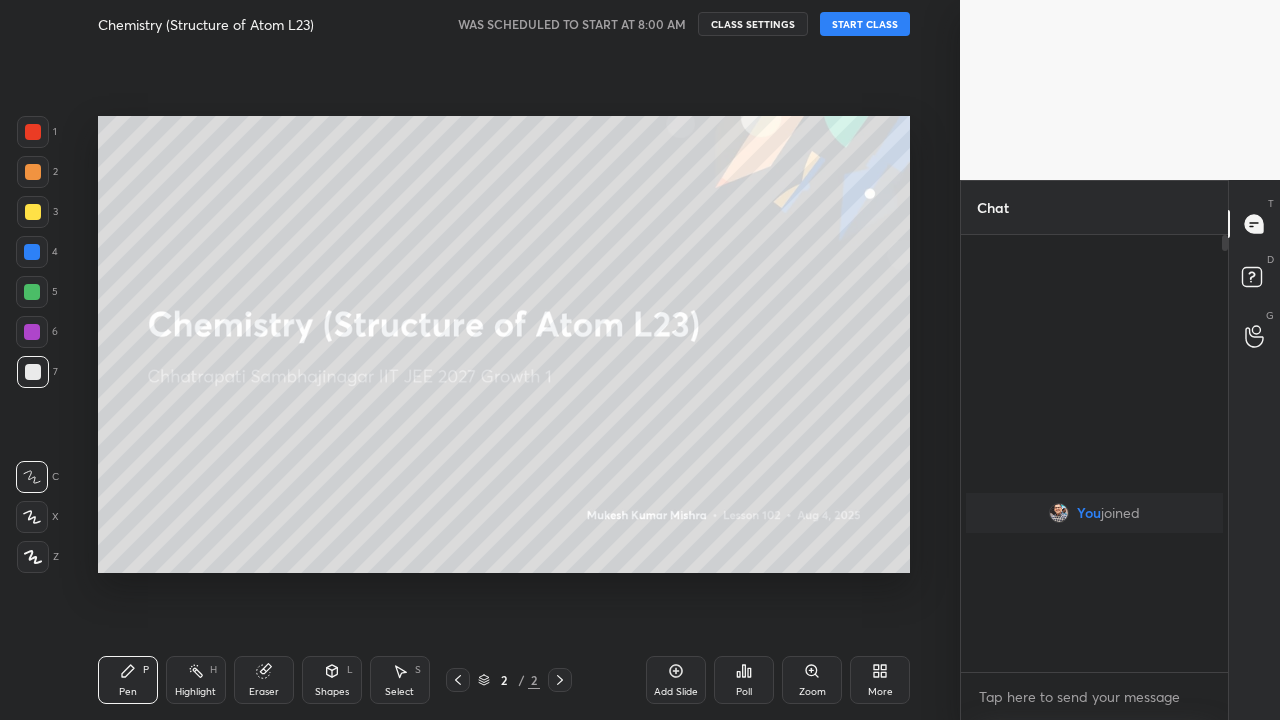 scroll, scrollTop: 99408, scrollLeft: 99120, axis: both 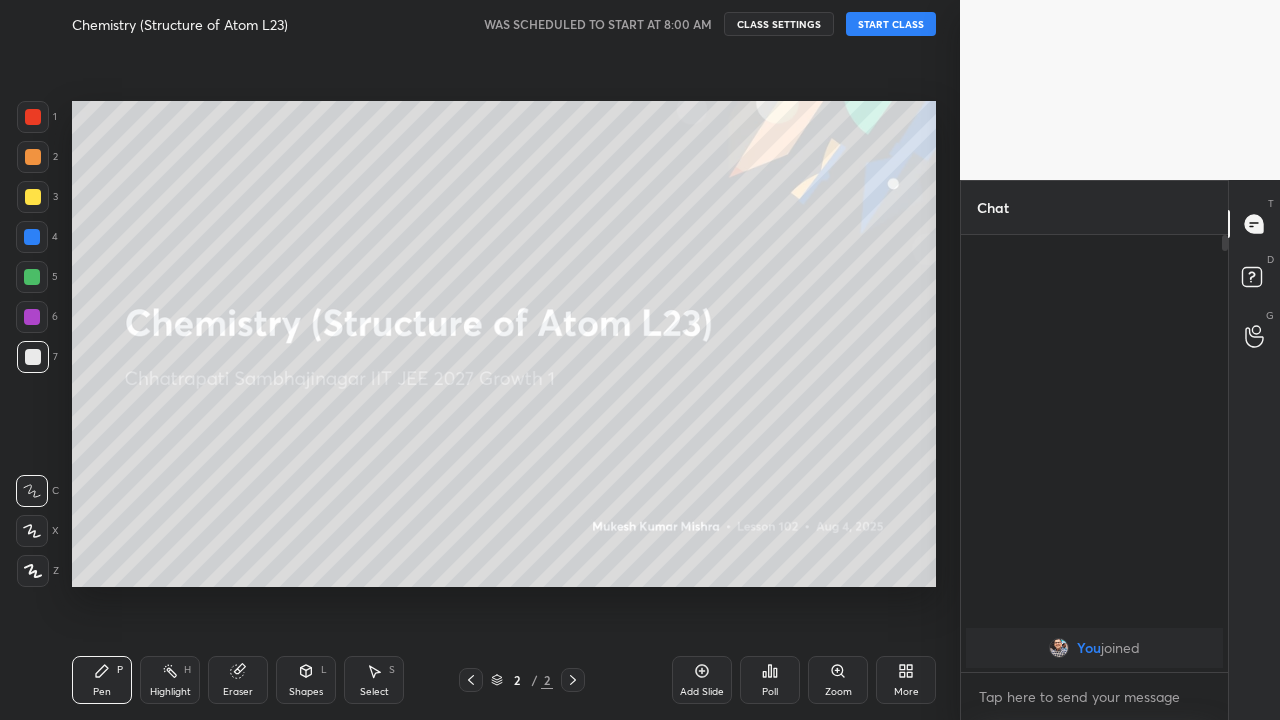 click on "START CLASS" at bounding box center (891, 24) 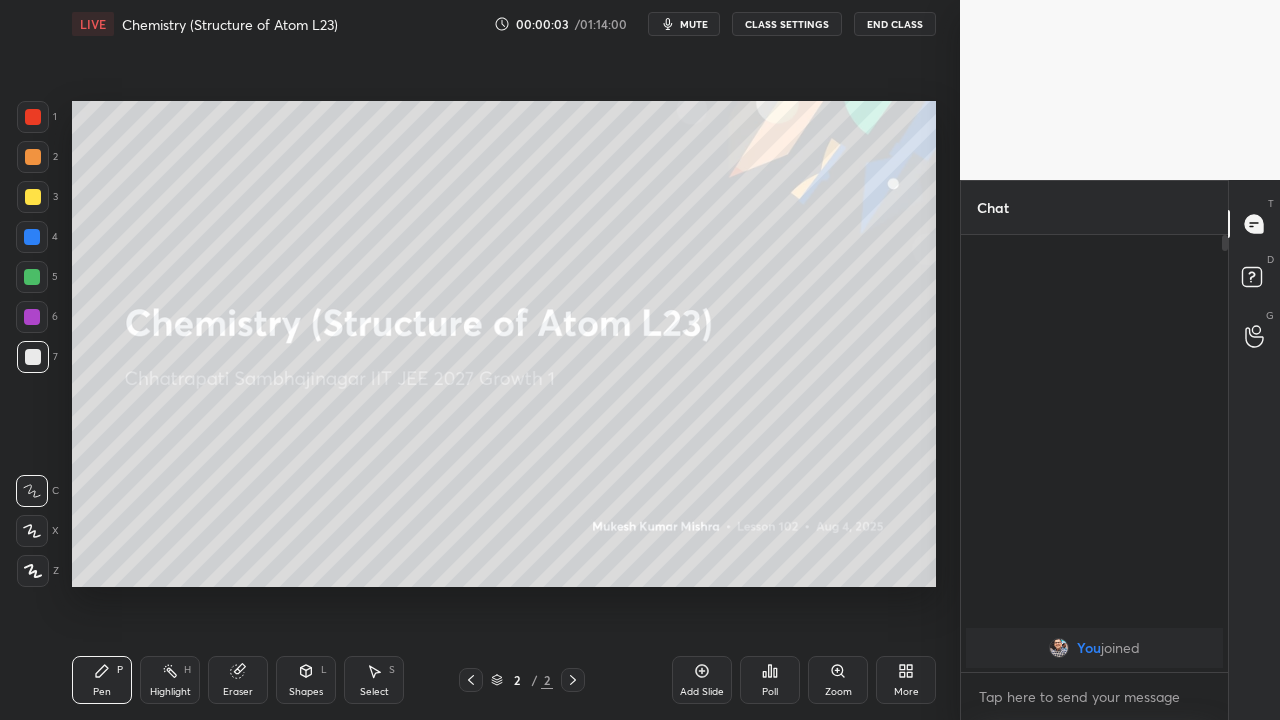click on "Add Slide" at bounding box center (702, 680) 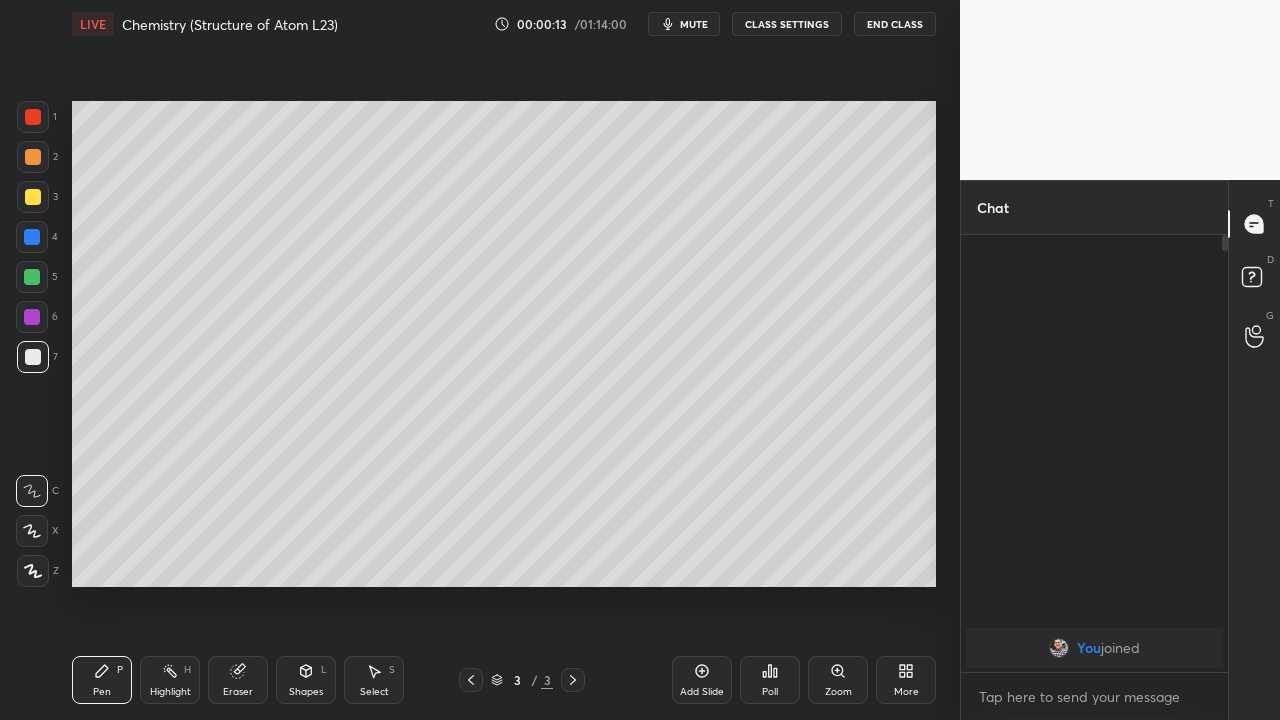 click 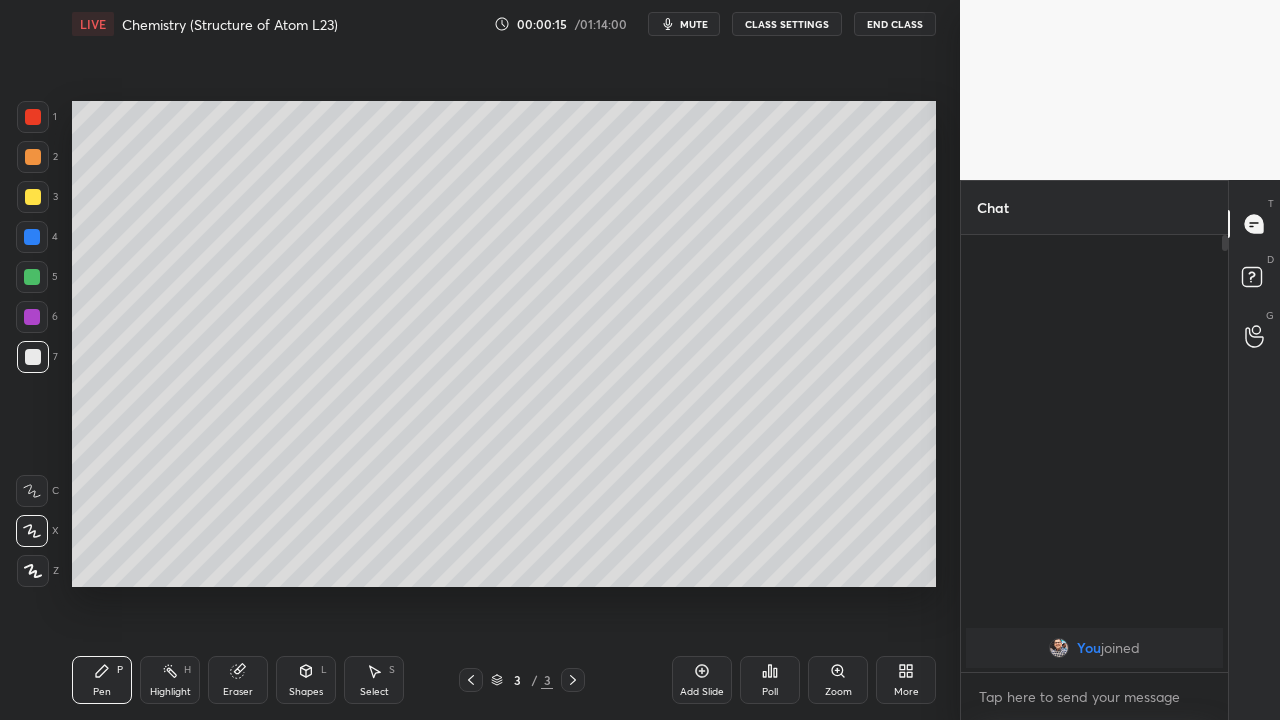 click at bounding box center (33, 197) 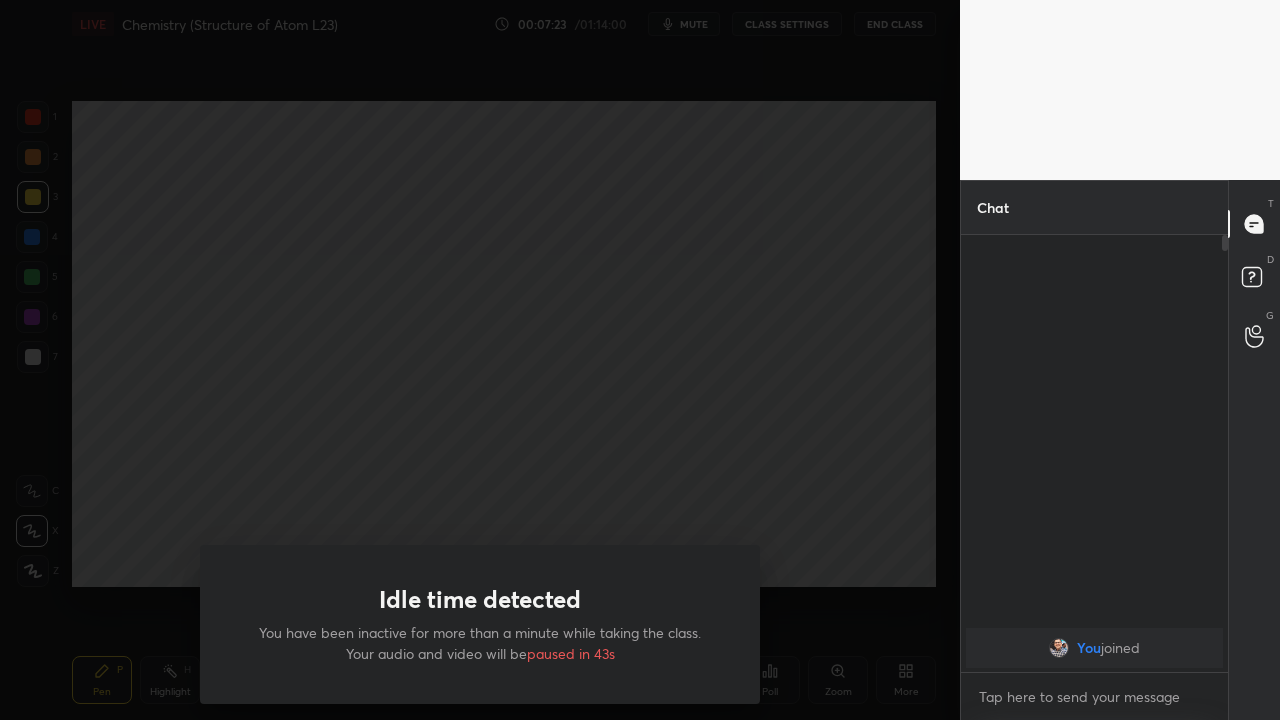 click on "Idle time detected You have been inactive for more than a minute while taking the class. Your audio and video will be  paused in 43s" at bounding box center (480, 360) 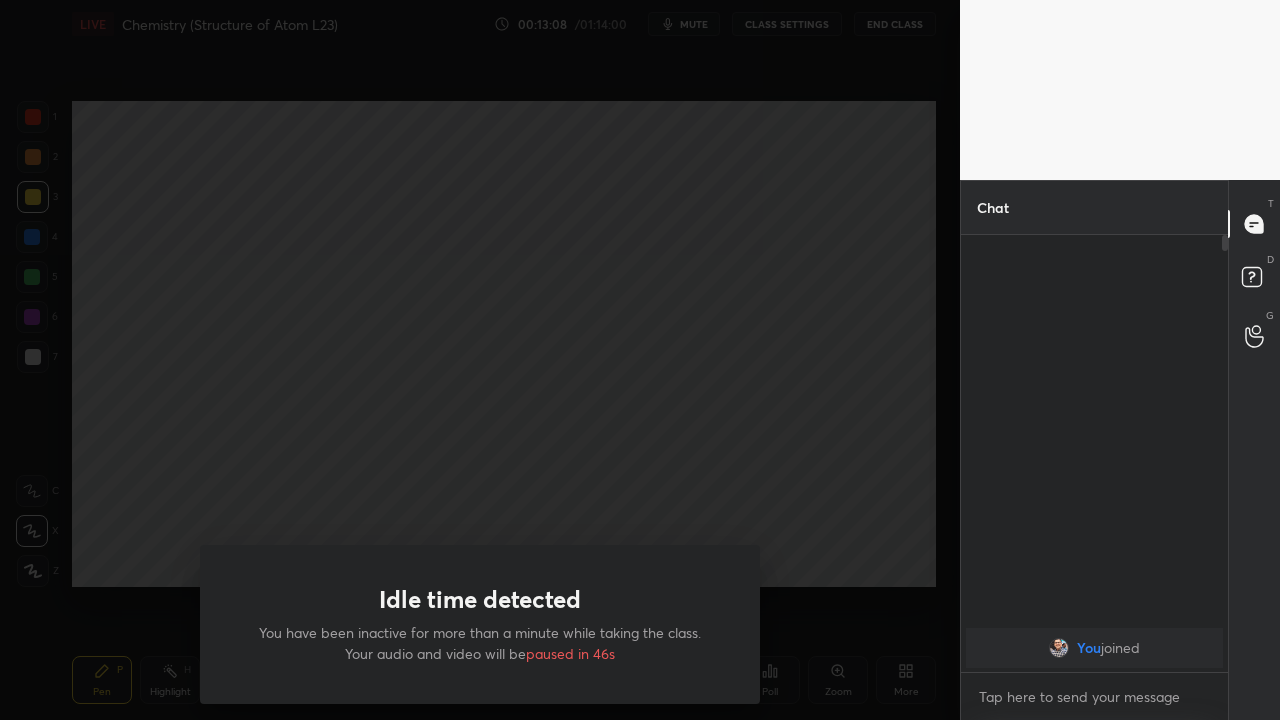 click on "Idle time detected You have been inactive for more than a minute while taking the class. Your audio and video will be  paused in 46s" at bounding box center (480, 360) 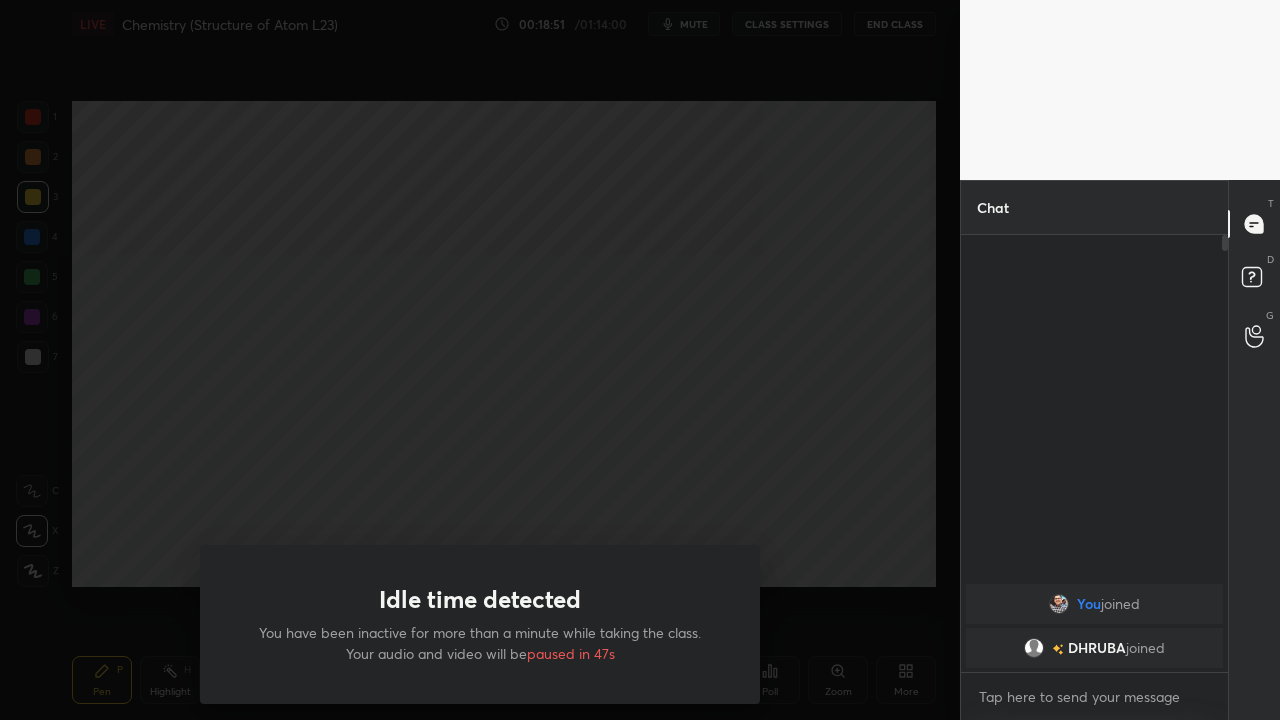 click on "Idle time detected You have been inactive for more than a minute while taking the class. Your audio and video will be  paused in 47s" at bounding box center [480, 360] 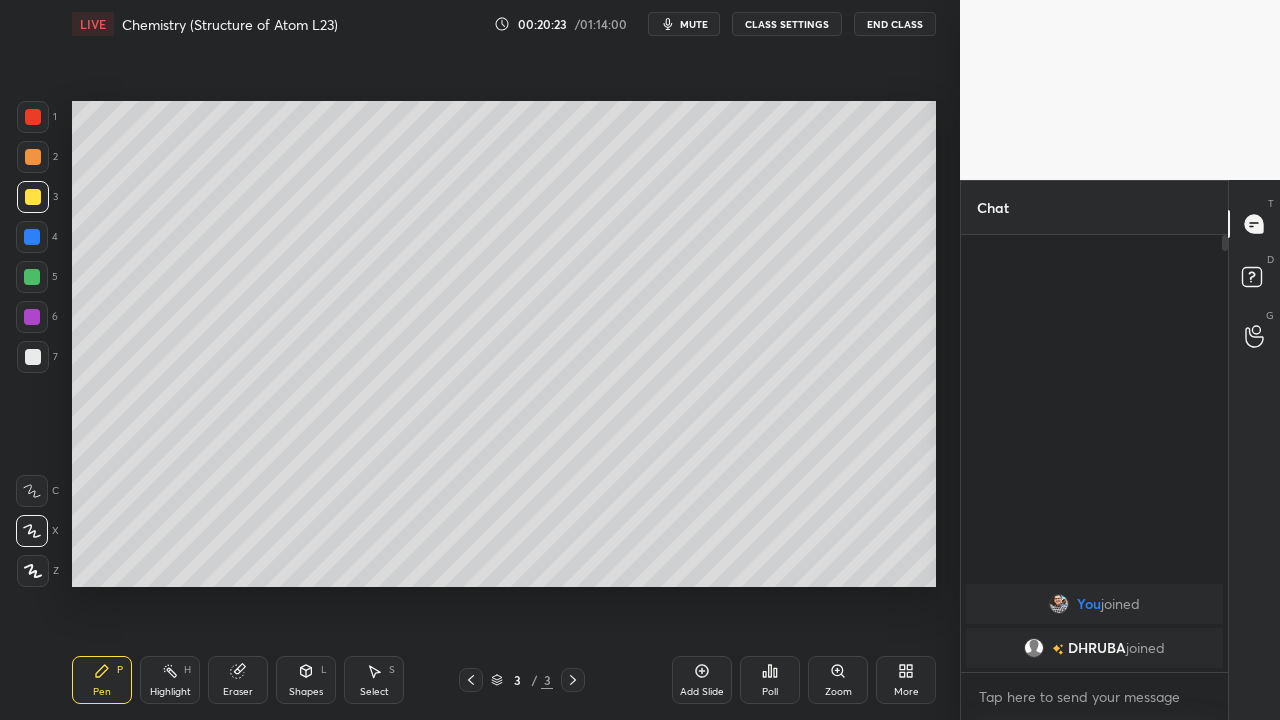 click on "Add Slide" at bounding box center (702, 680) 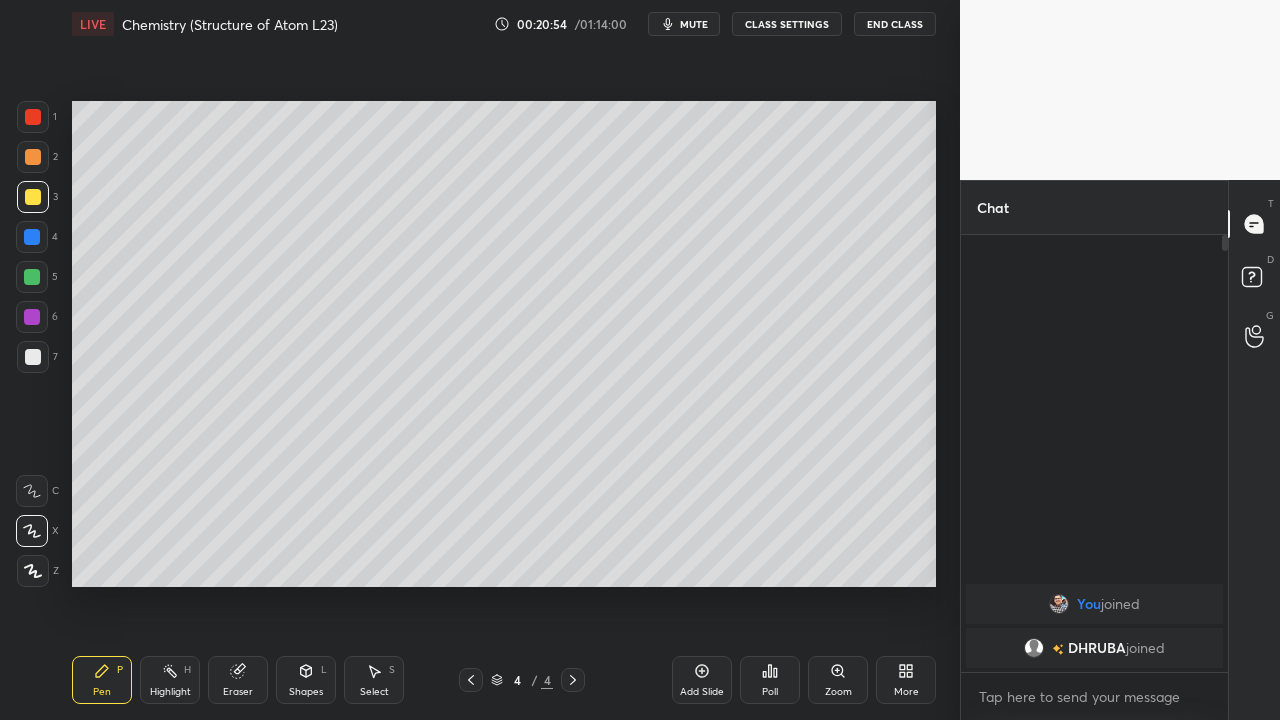click at bounding box center [33, 197] 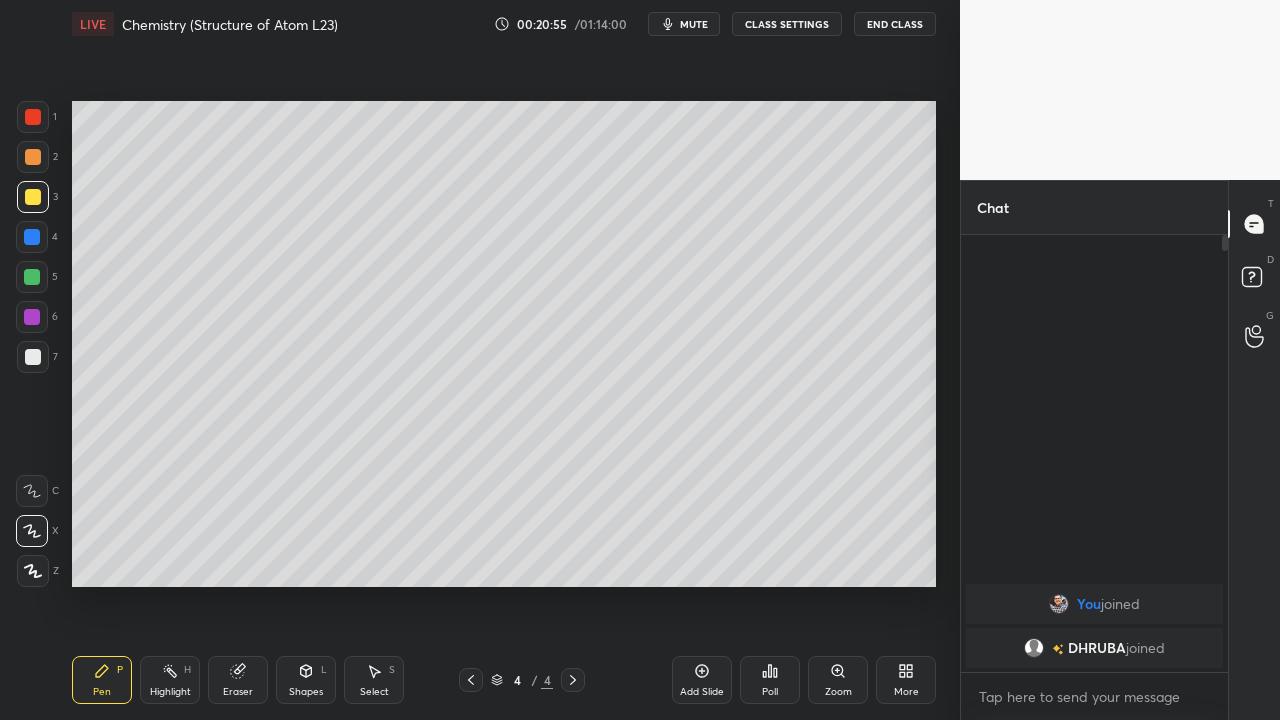 click at bounding box center (33, 357) 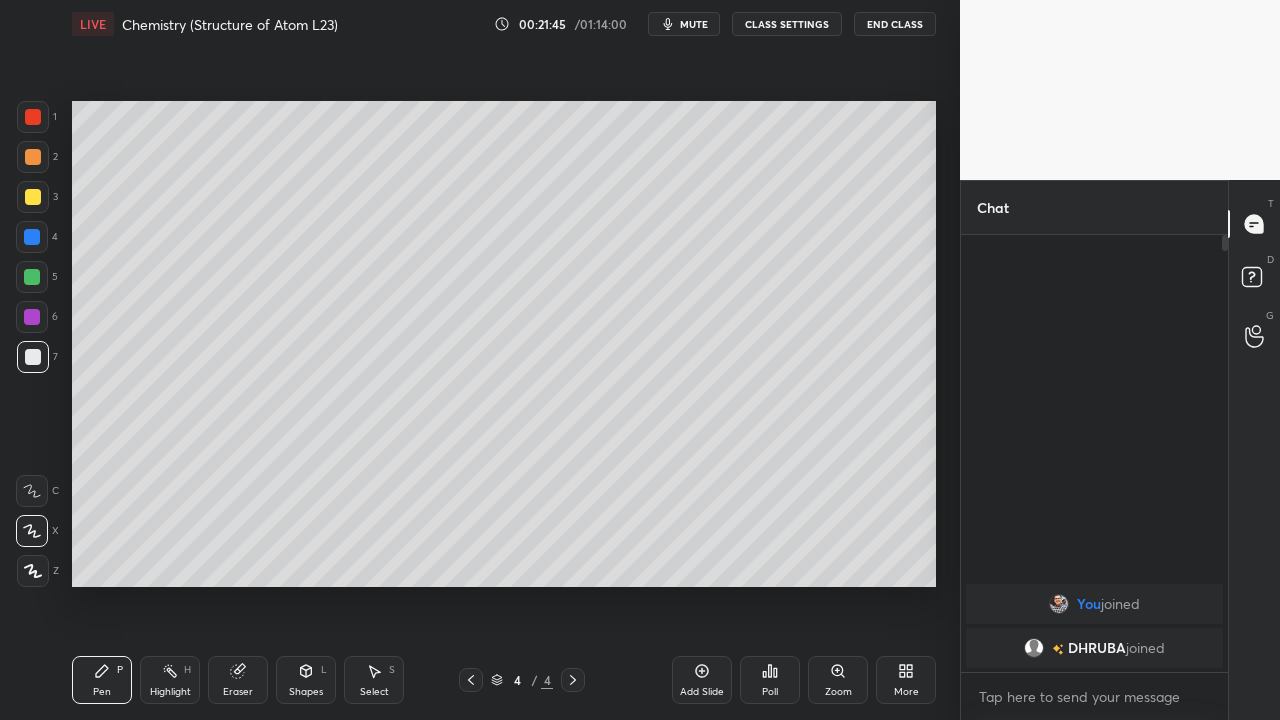 click on "Eraser" at bounding box center (238, 692) 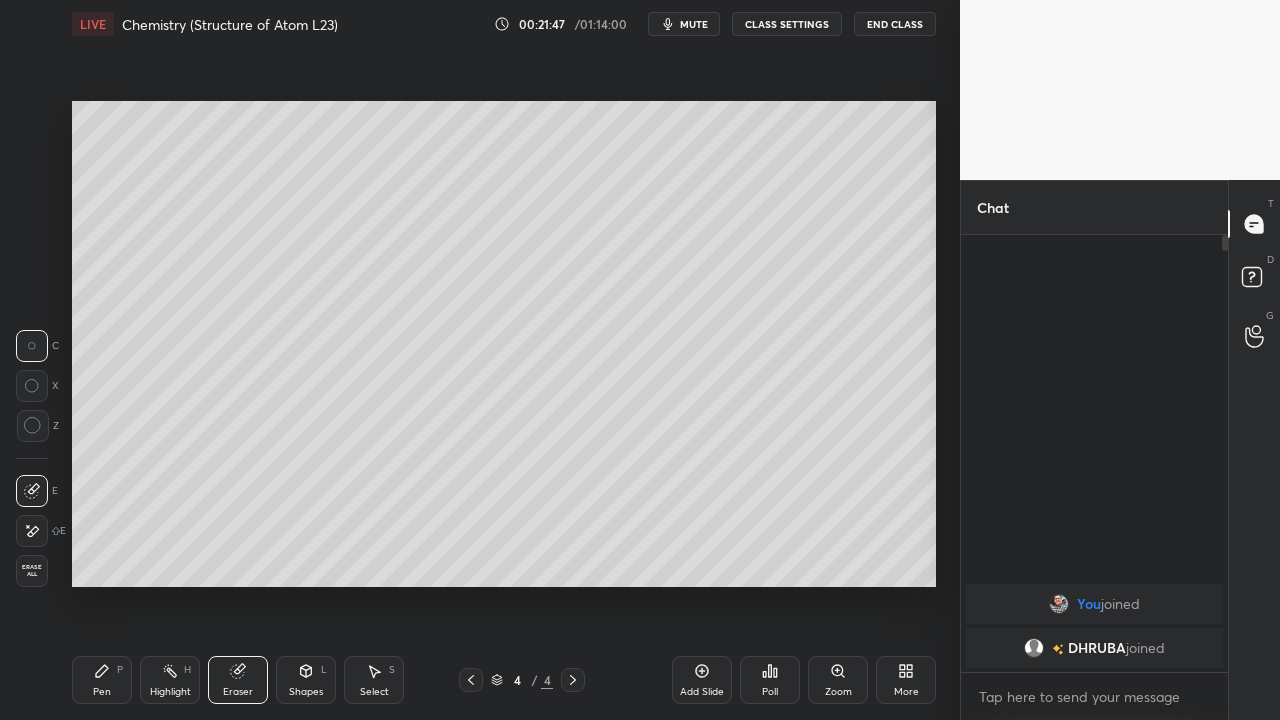click on "Pen P" at bounding box center (102, 680) 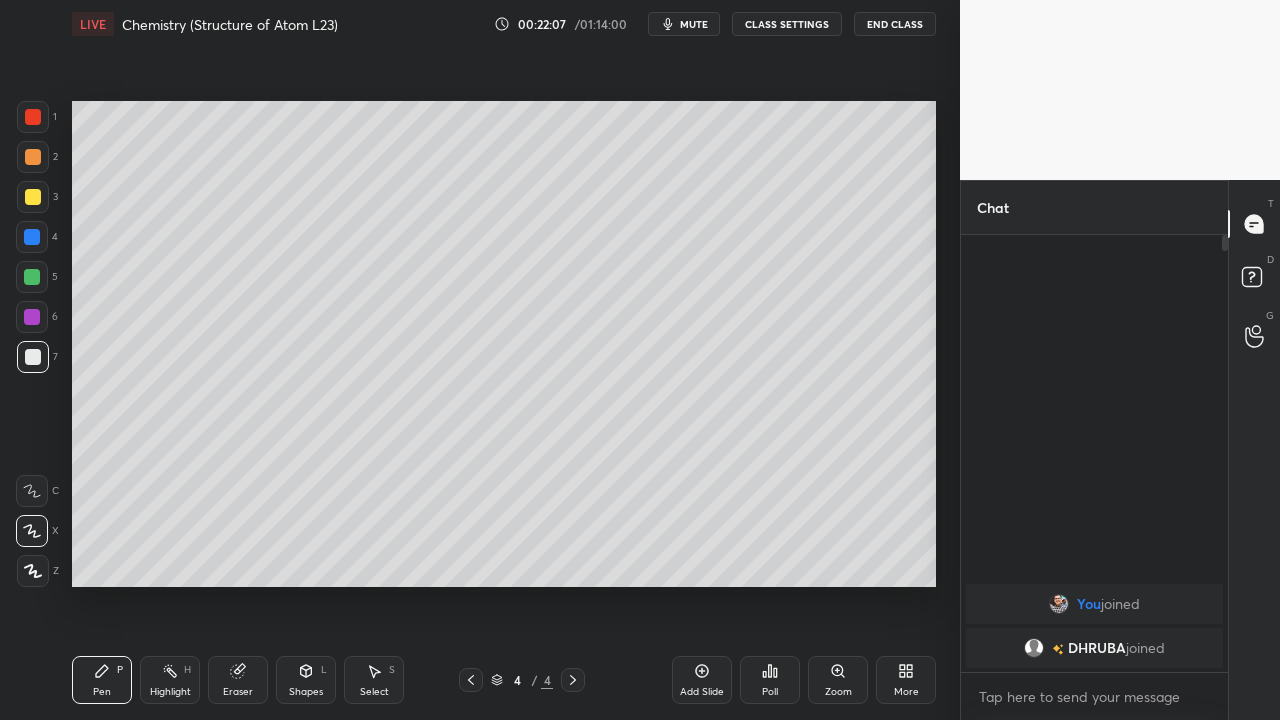 click at bounding box center (32, 277) 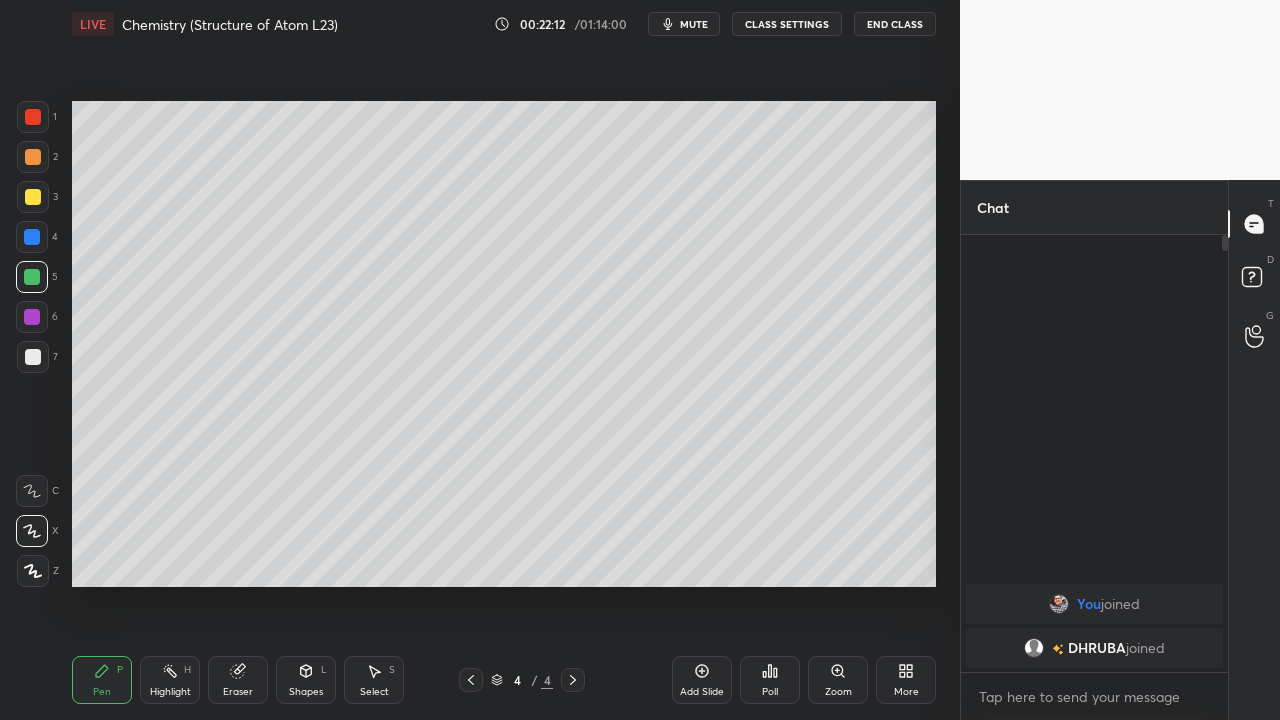 click at bounding box center [33, 197] 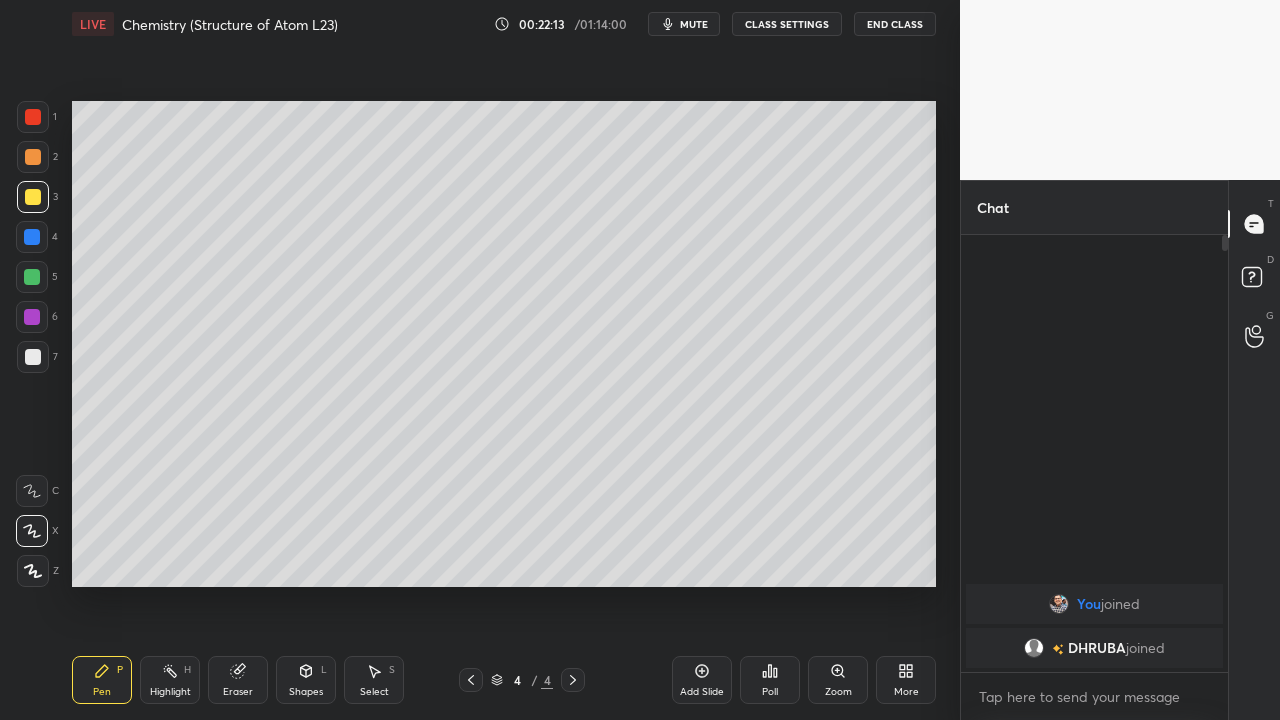 click at bounding box center [33, 357] 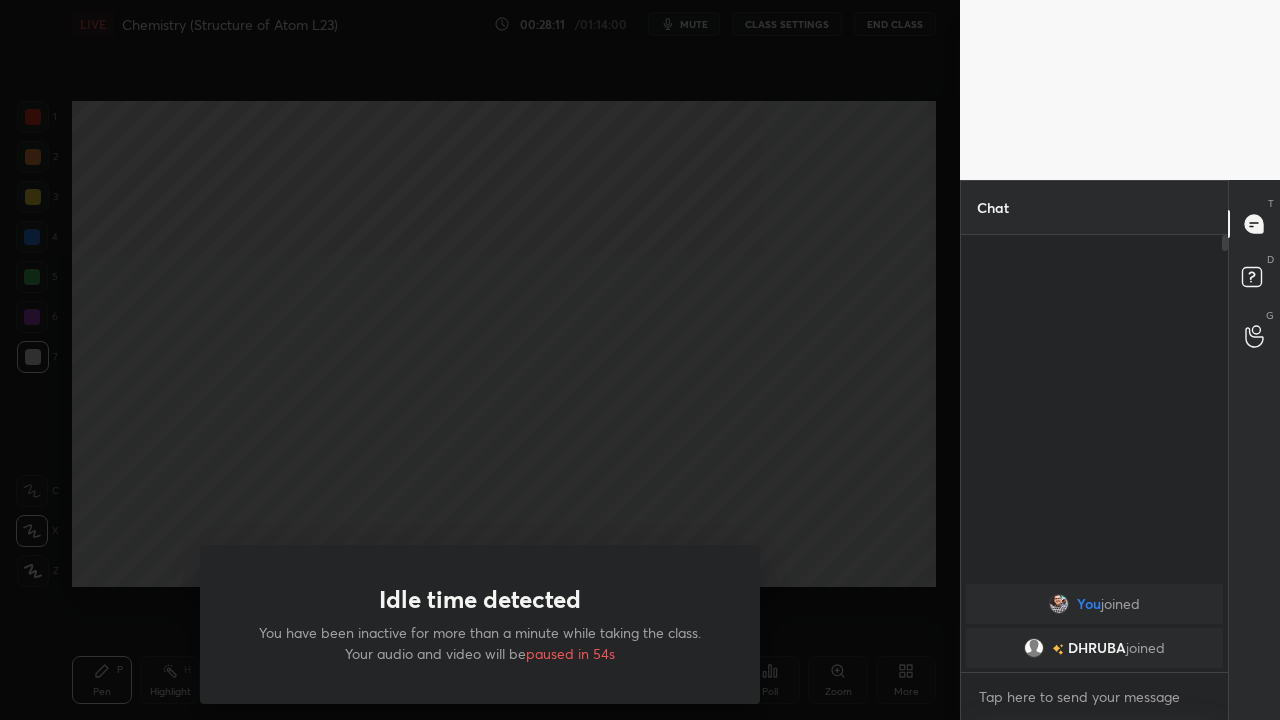 click on "Idle time detected You have been inactive for more than a minute while taking the class. Your audio and video will be  paused in 54s" at bounding box center [480, 360] 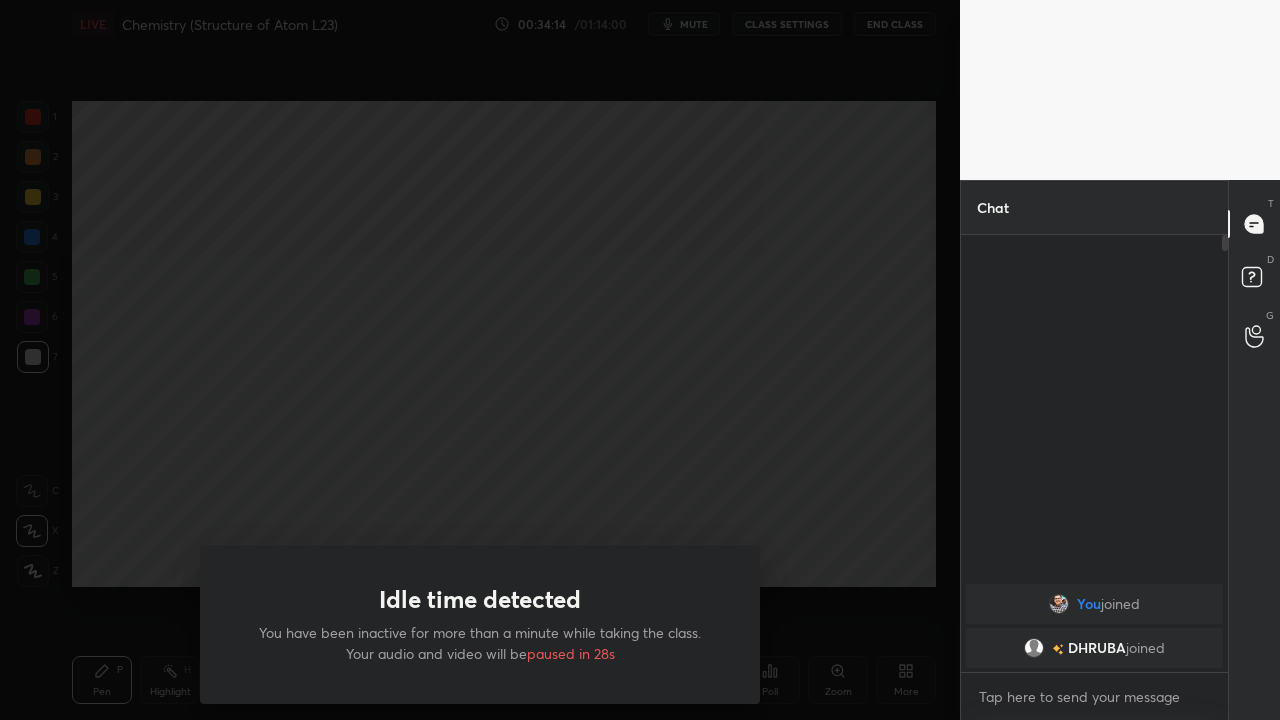 click on "Idle time detected You have been inactive for more than a minute while taking the class. Your audio and video will be  paused in 28s" at bounding box center [480, 360] 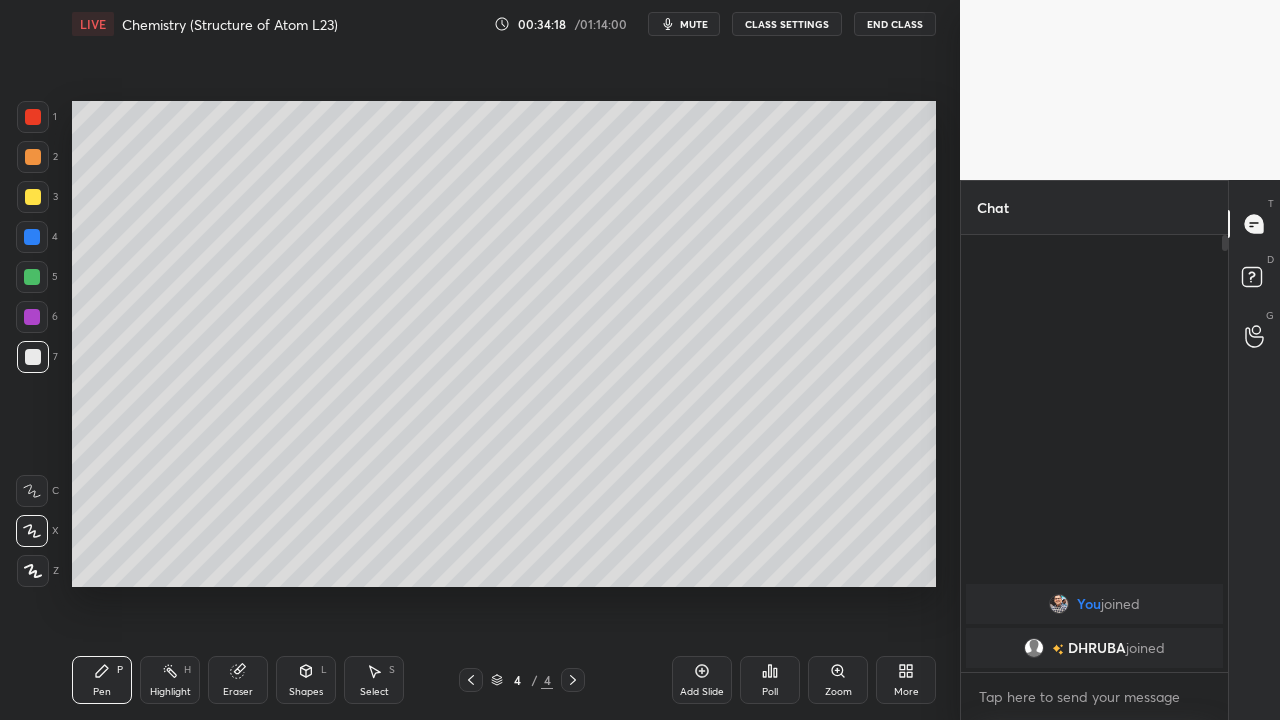 click at bounding box center [33, 197] 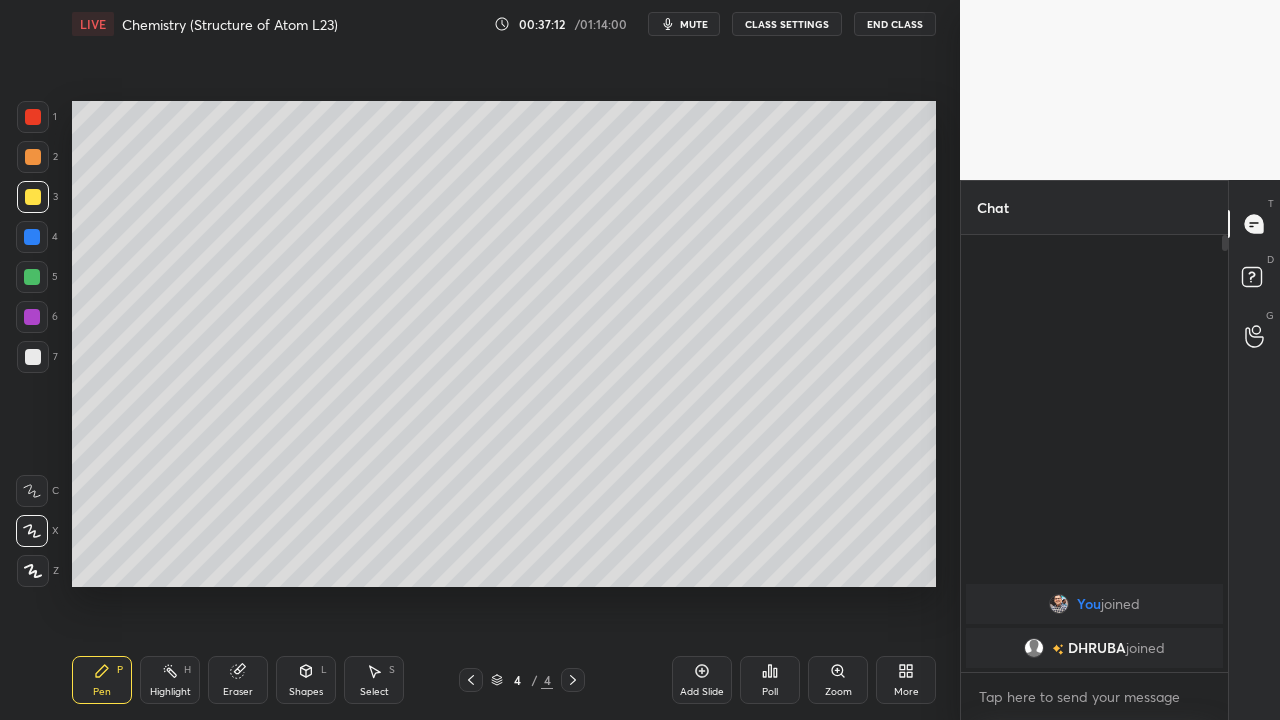 click at bounding box center (33, 197) 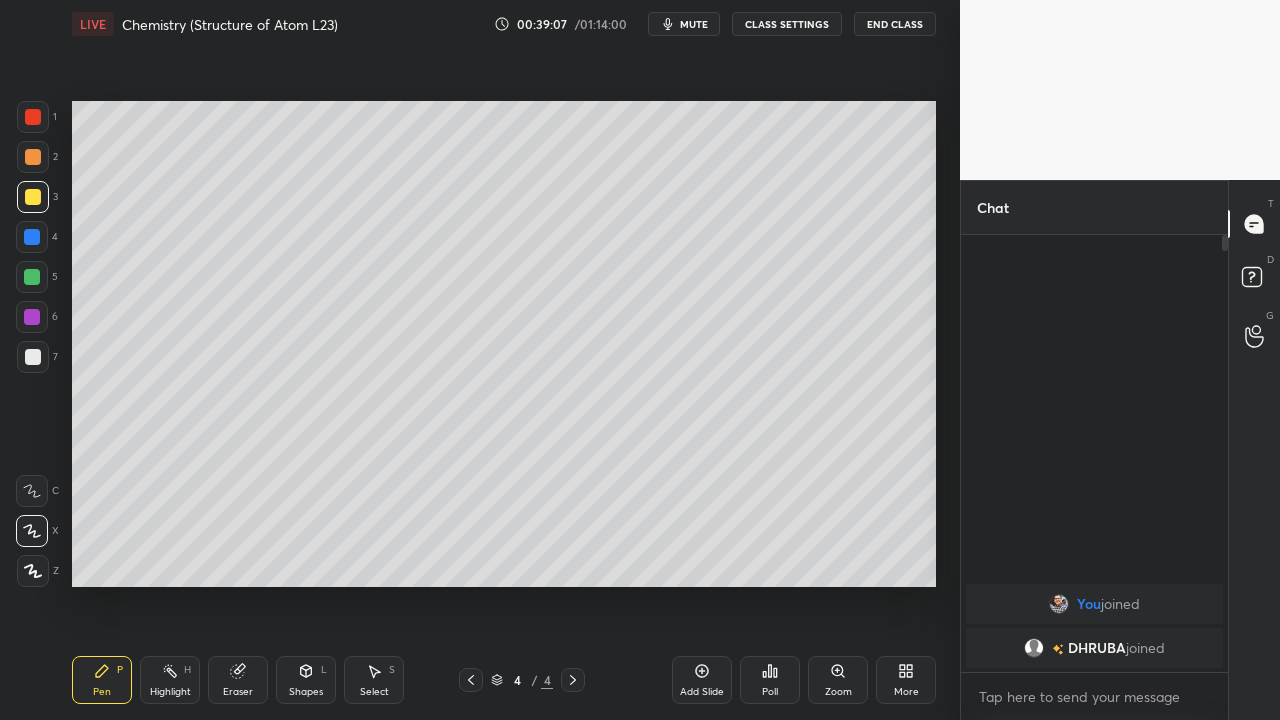 click on "Add Slide" at bounding box center (702, 692) 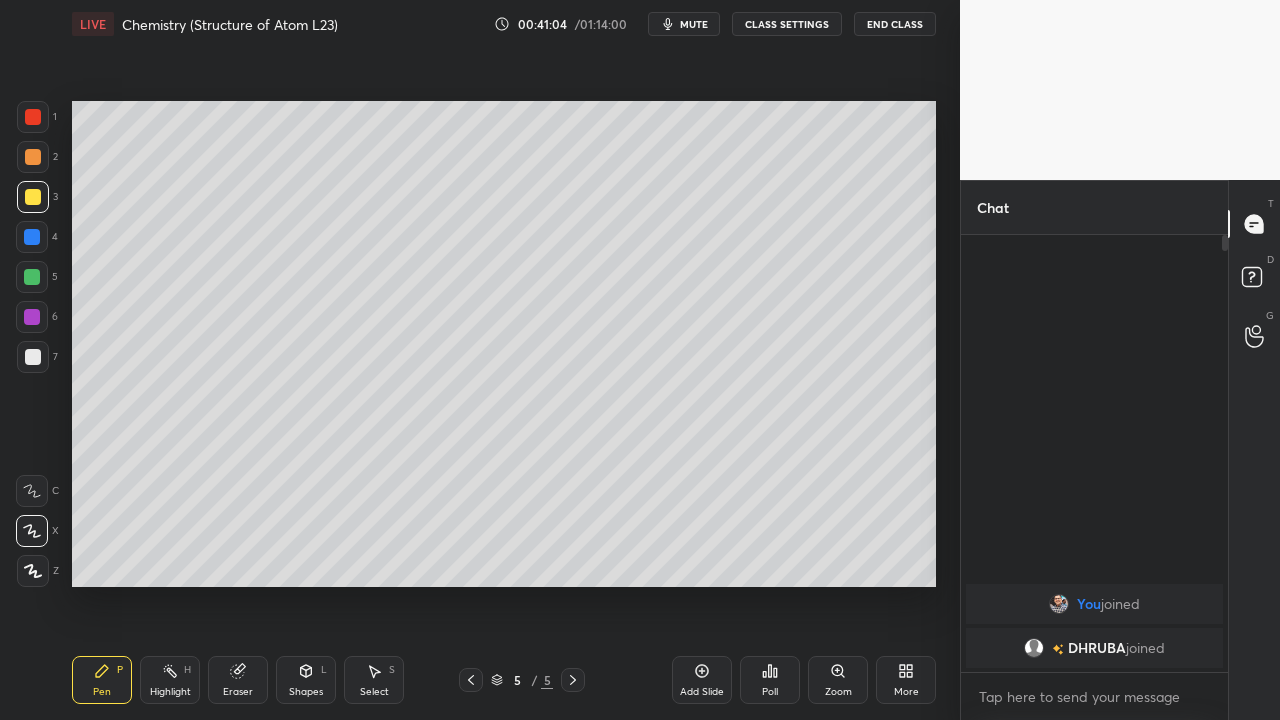 click on "Eraser" at bounding box center [238, 692] 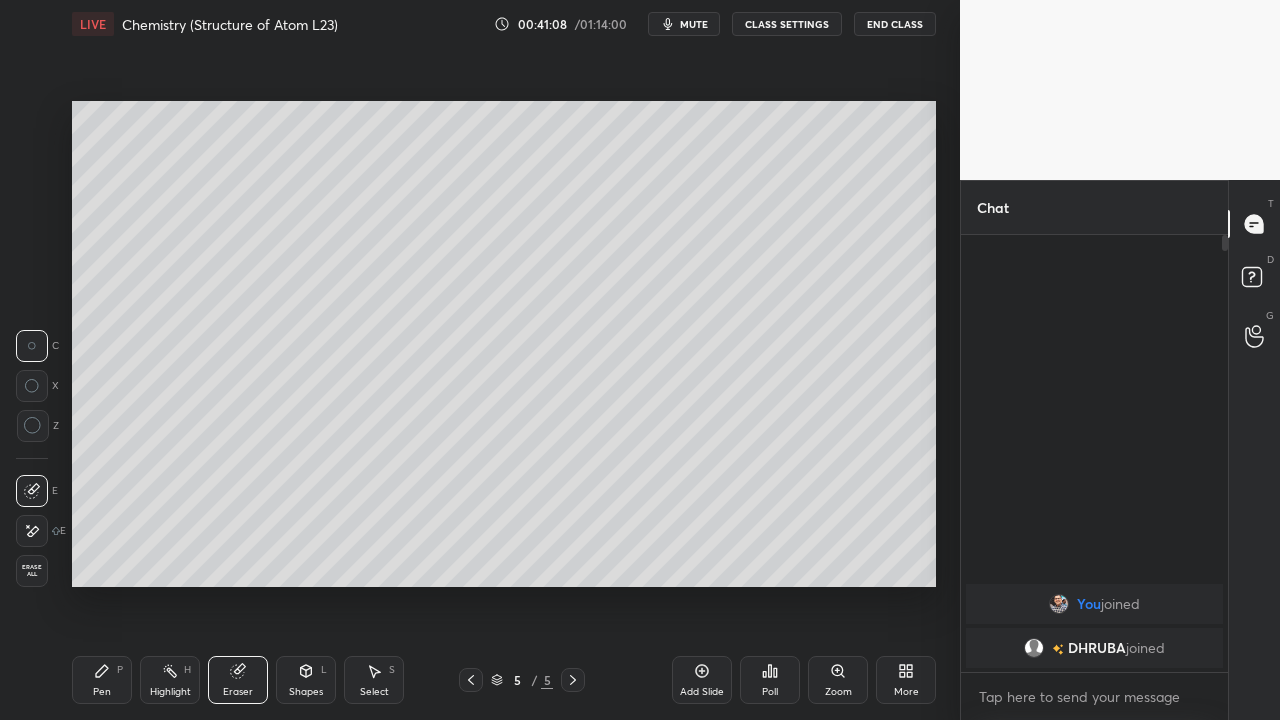 click on "Pen P" at bounding box center (102, 680) 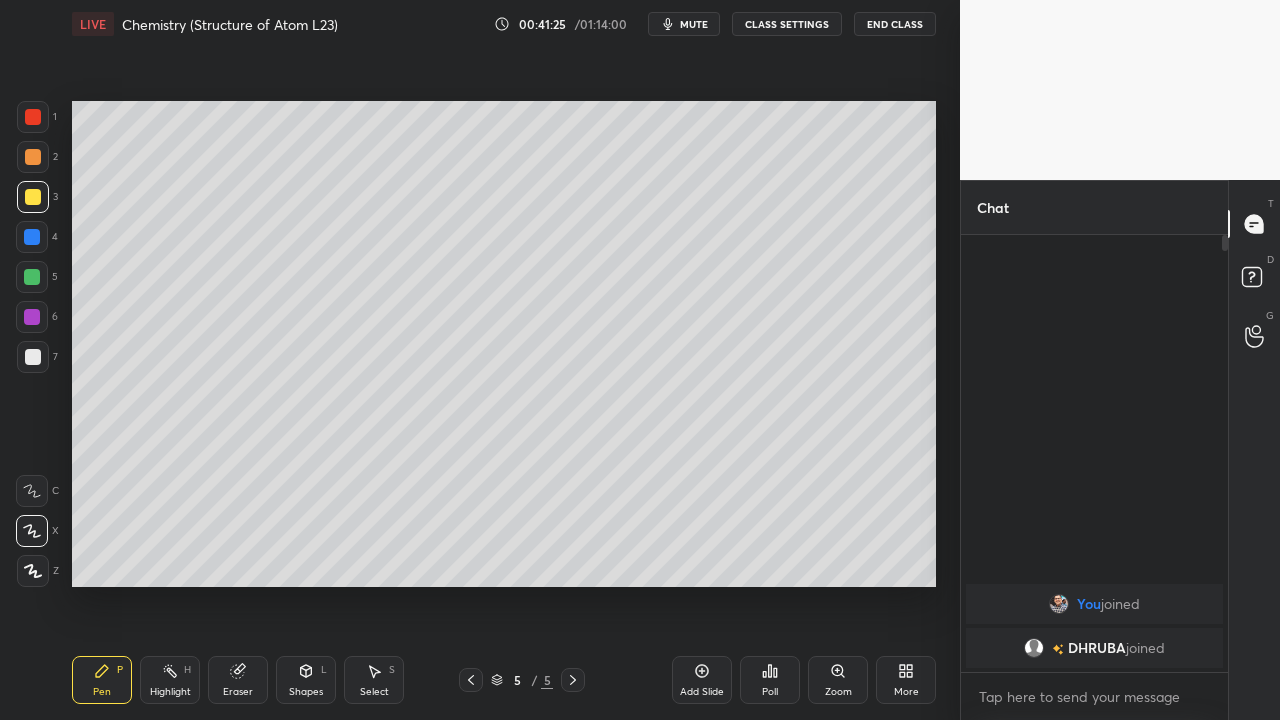 click on "Highlight" at bounding box center [170, 692] 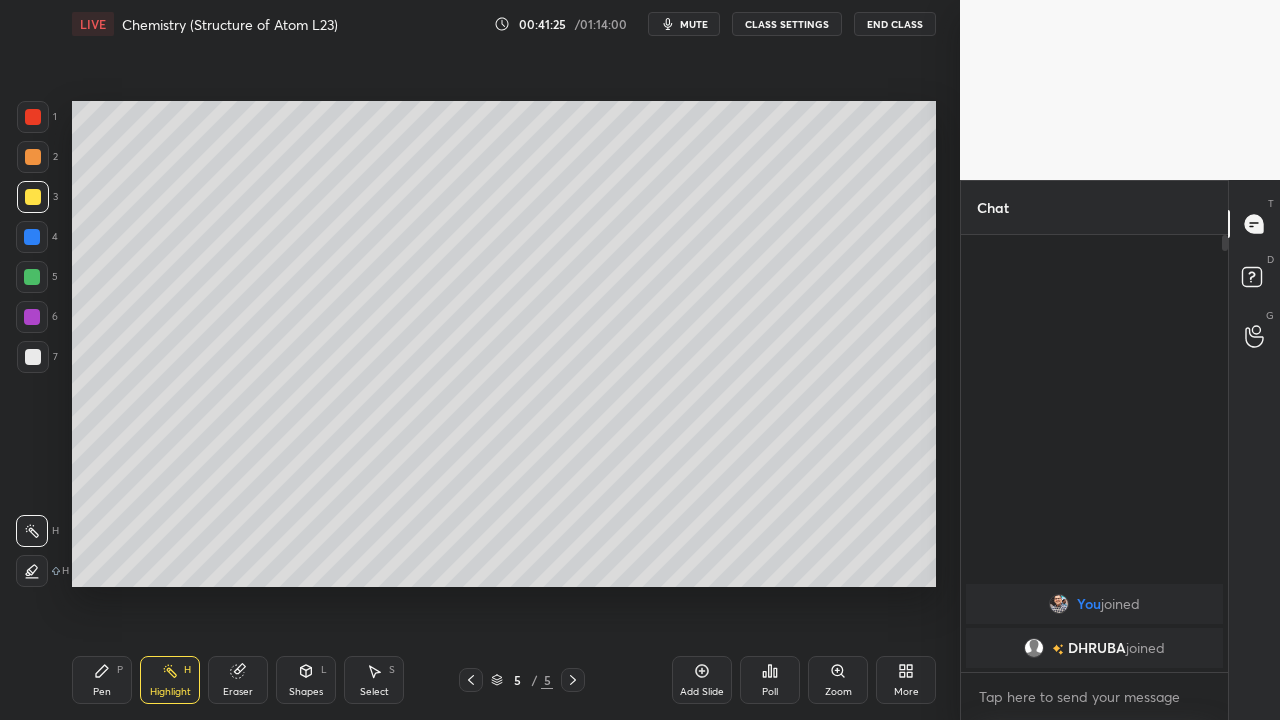 click on "Eraser" at bounding box center (238, 692) 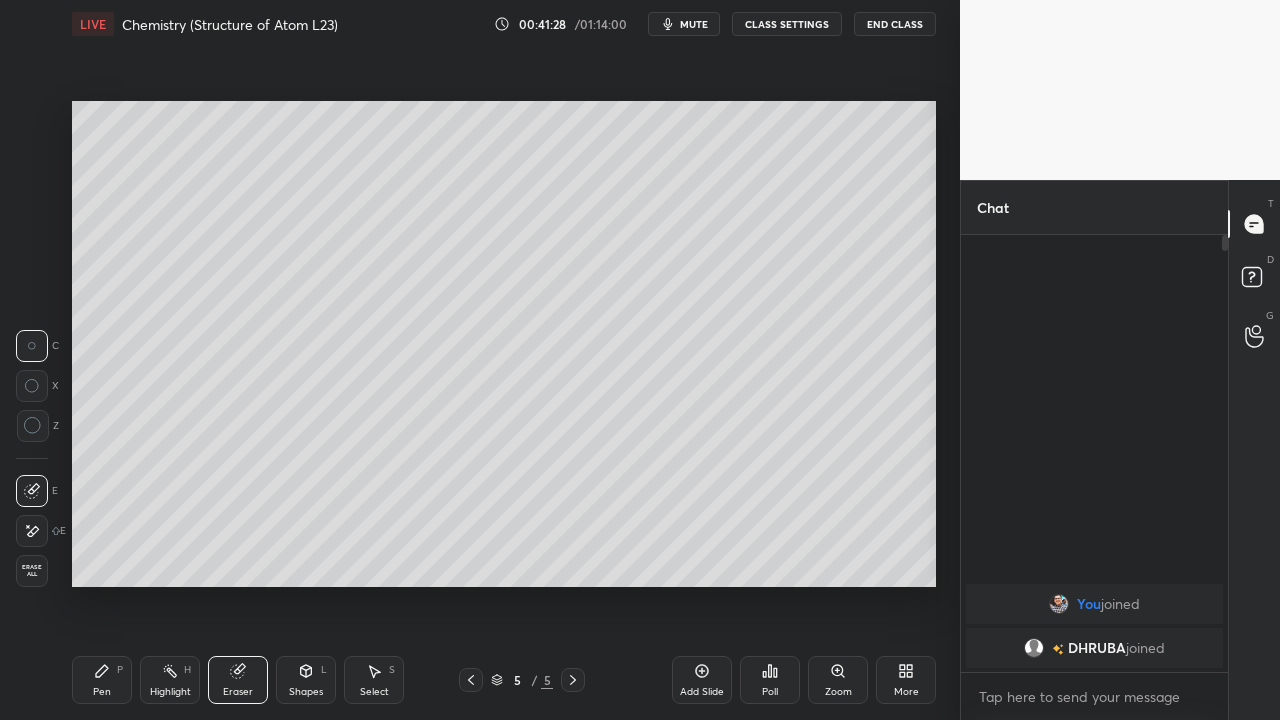 click on "Pen P" at bounding box center [102, 680] 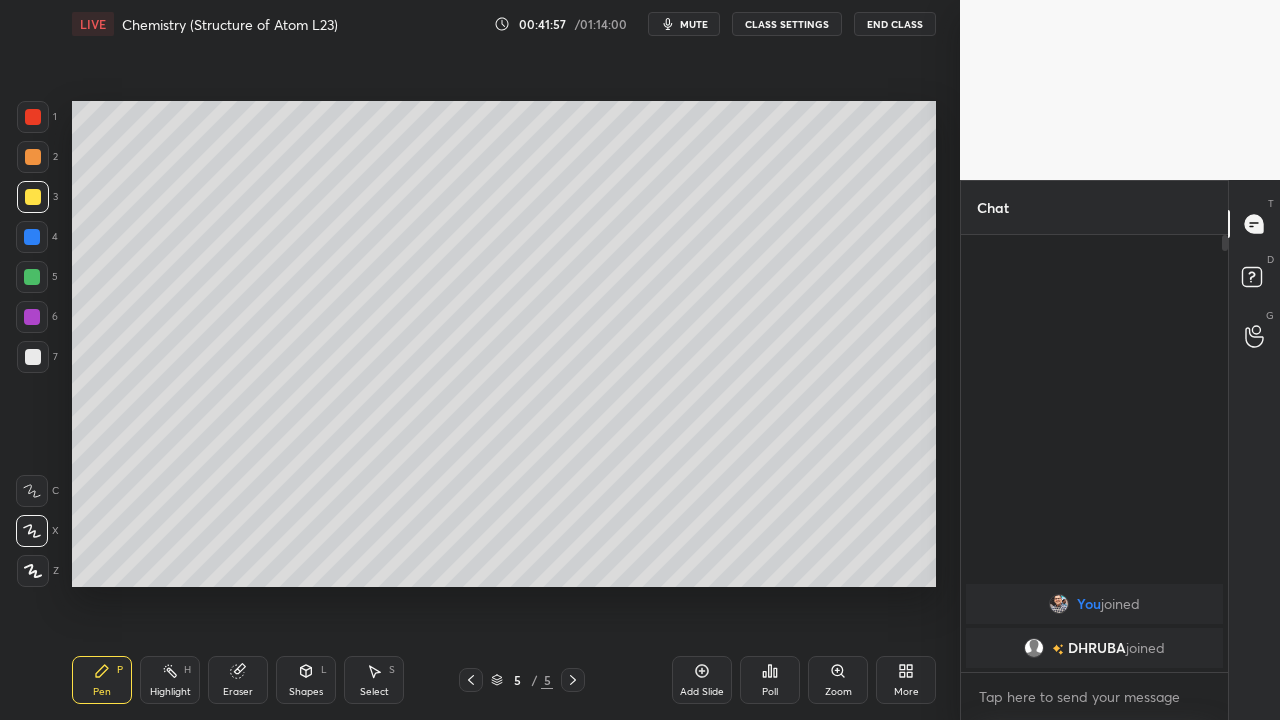 click on "Highlight" at bounding box center [170, 692] 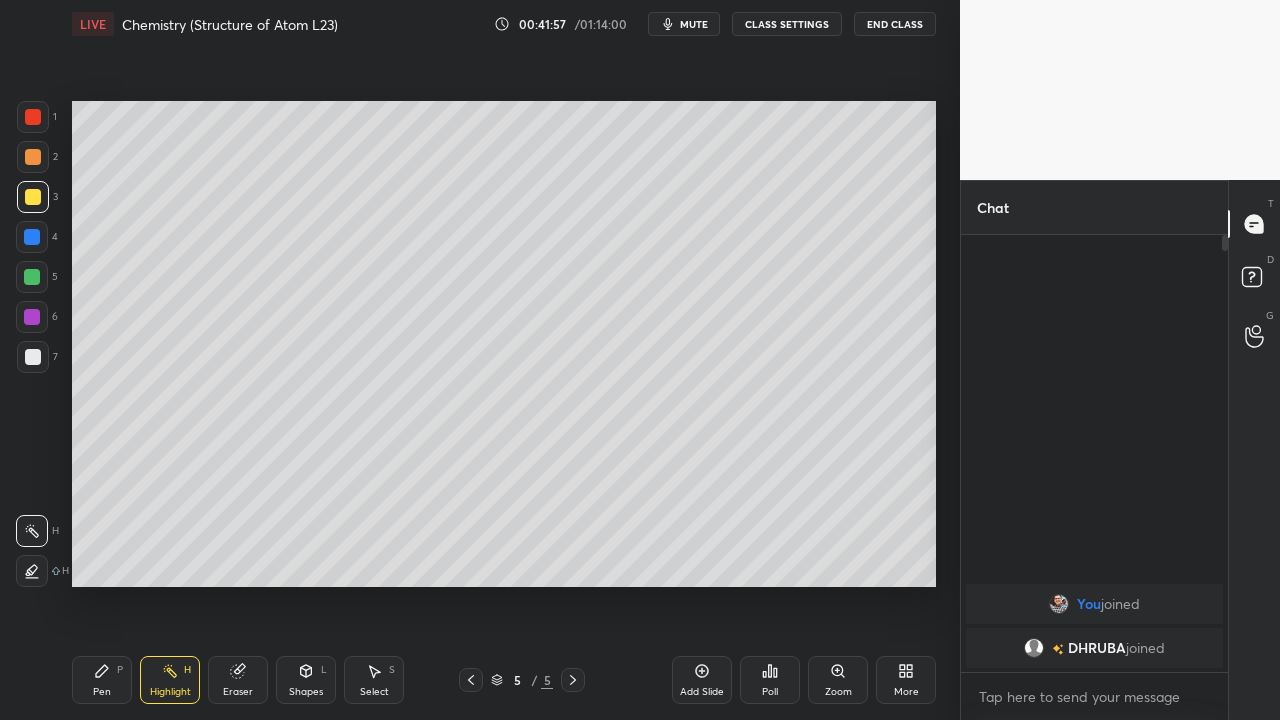 click on "Eraser" at bounding box center [238, 692] 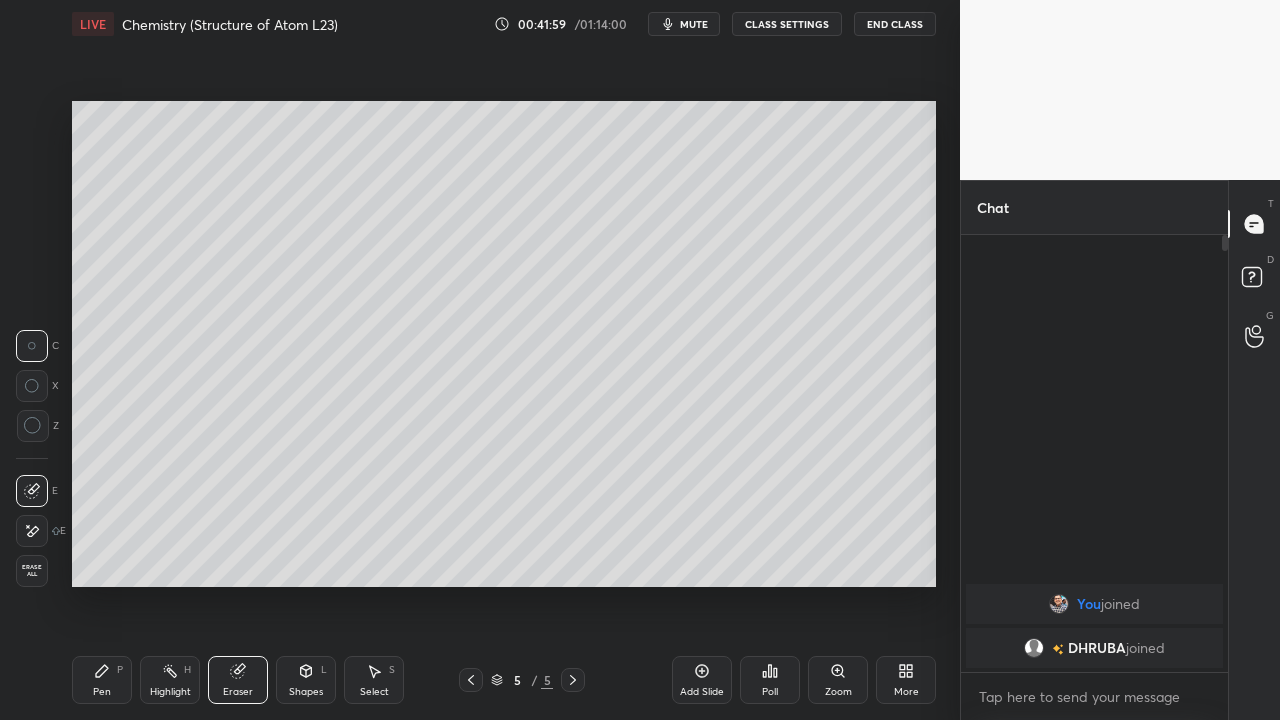 click on "Pen P" at bounding box center [102, 680] 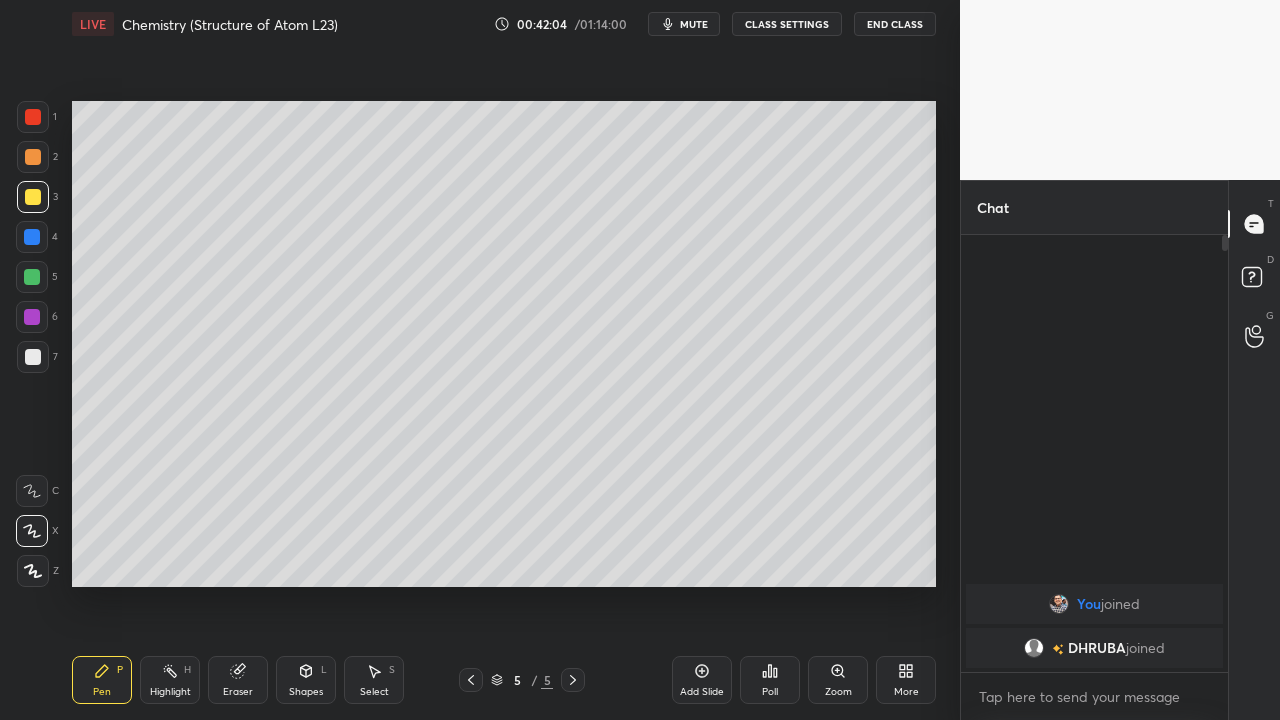 click on "Eraser" at bounding box center [238, 692] 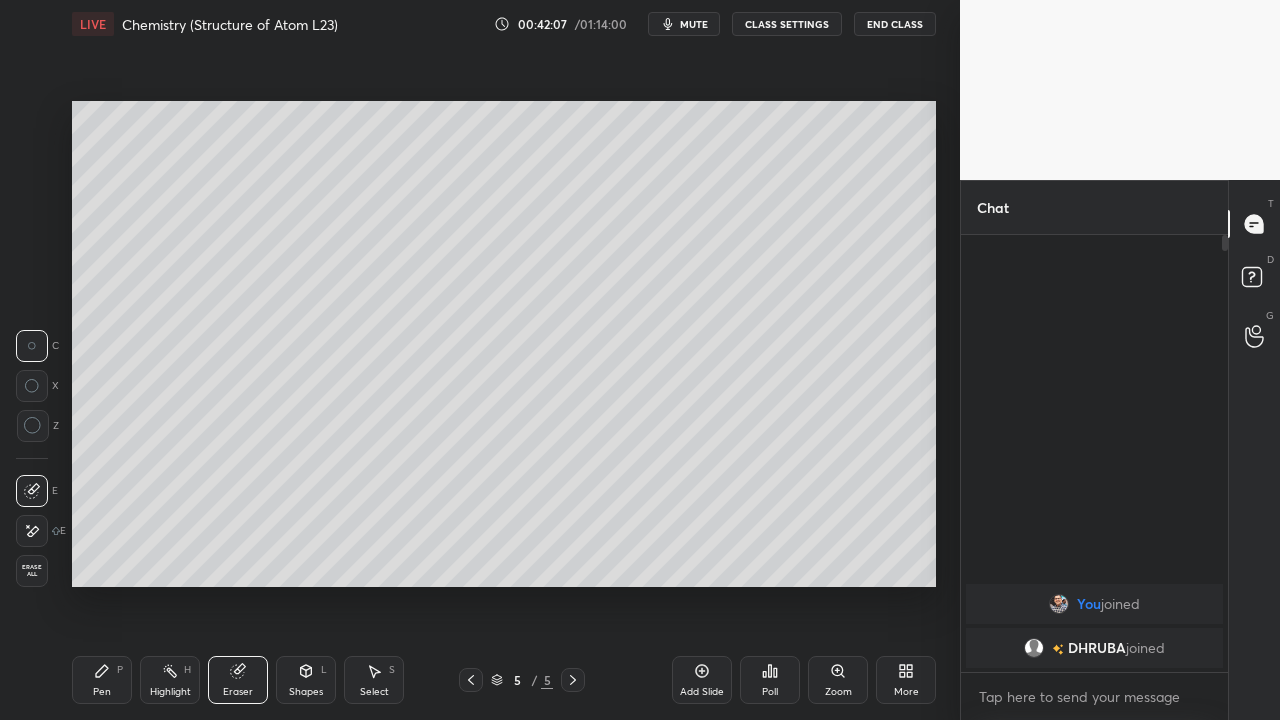 click on "Pen P" at bounding box center (102, 680) 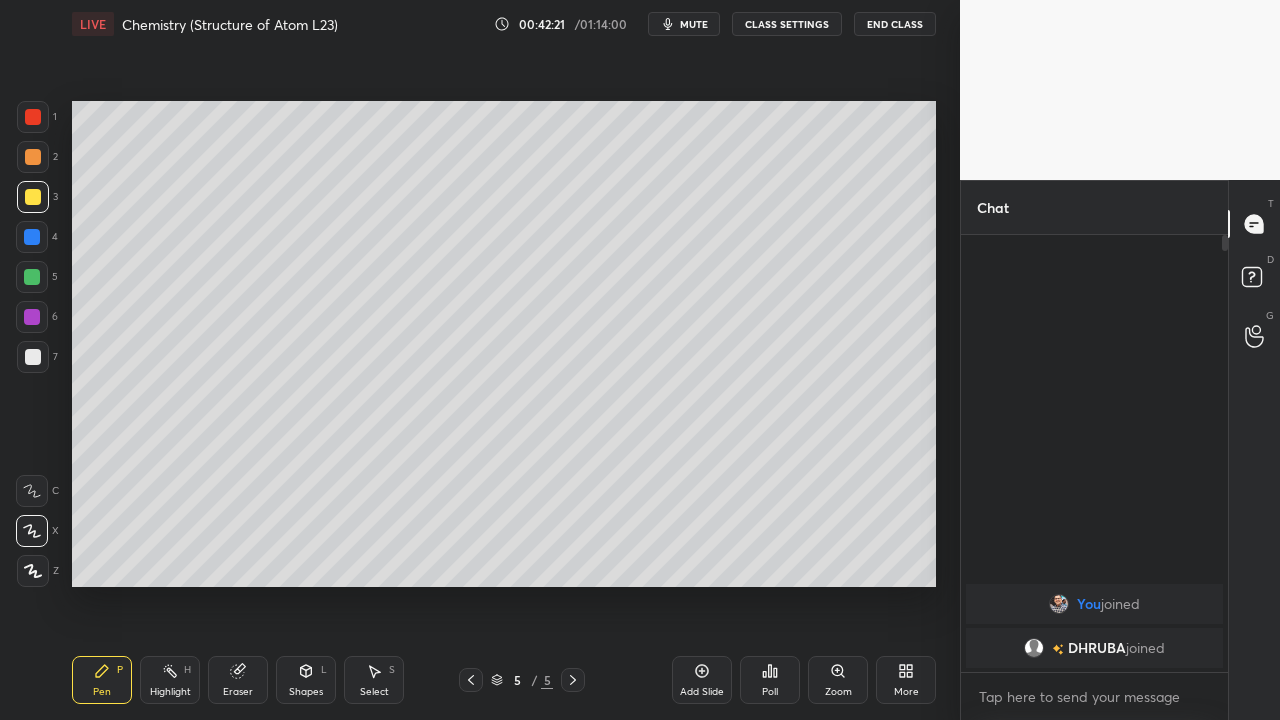 click on "Eraser" at bounding box center [238, 692] 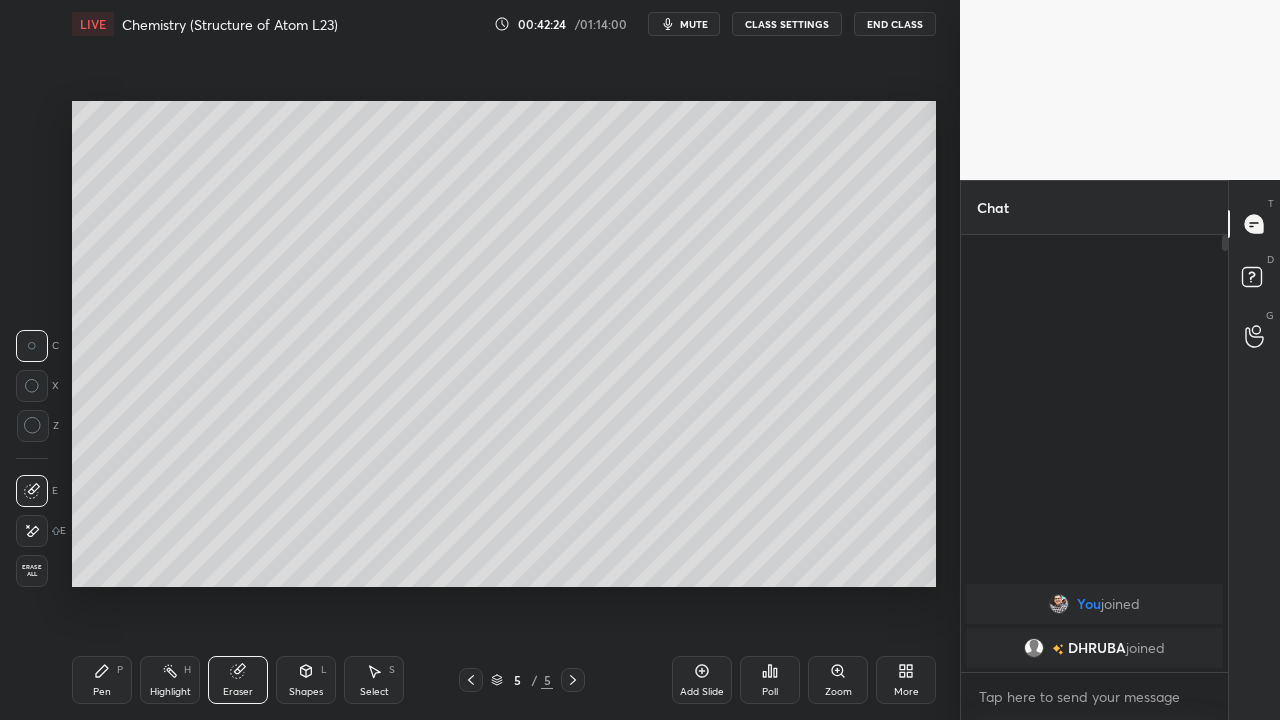 click on "Pen P" at bounding box center [102, 680] 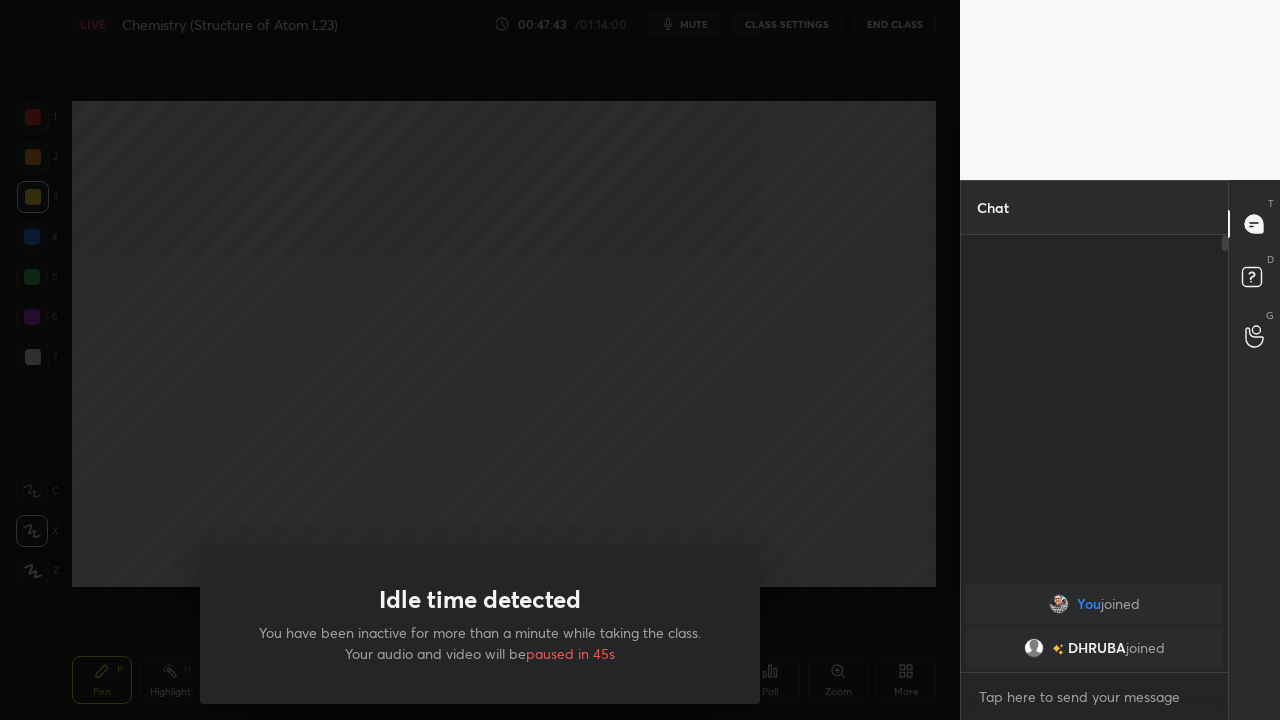 click on "Idle time detected You have been inactive for more than a minute while taking the class. Your audio and video will be  paused in 45s" at bounding box center [480, 360] 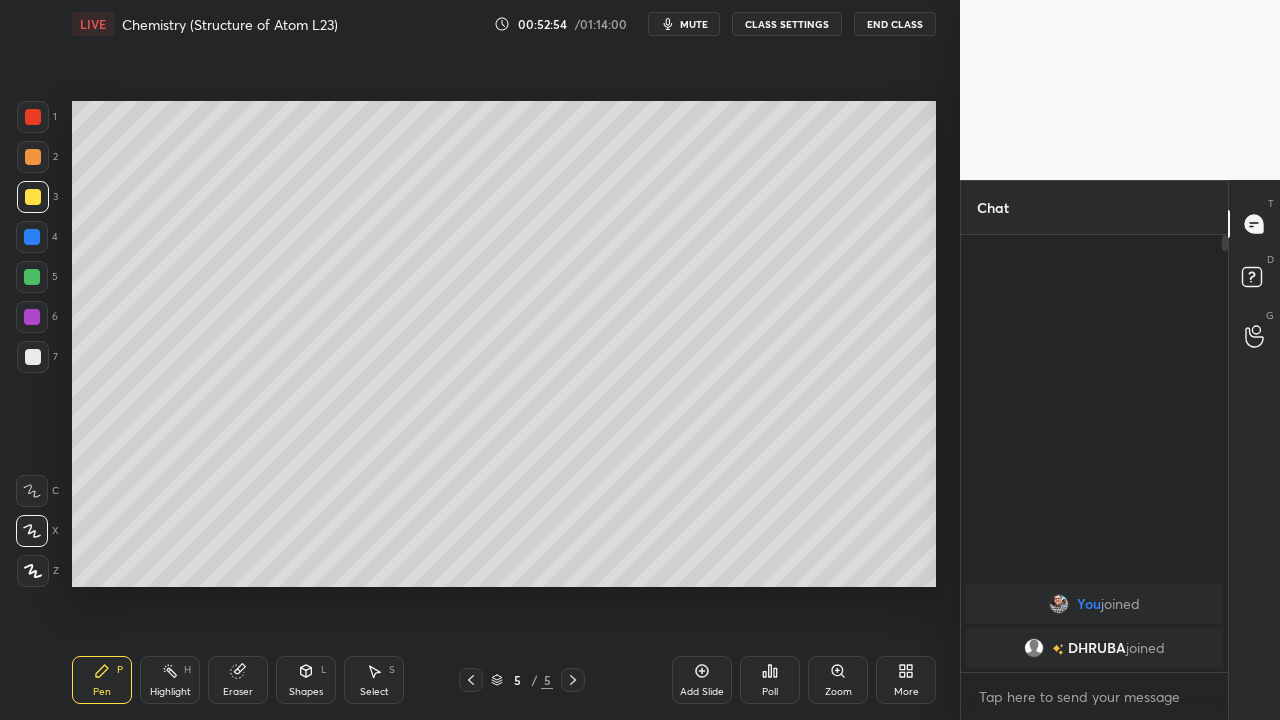 click 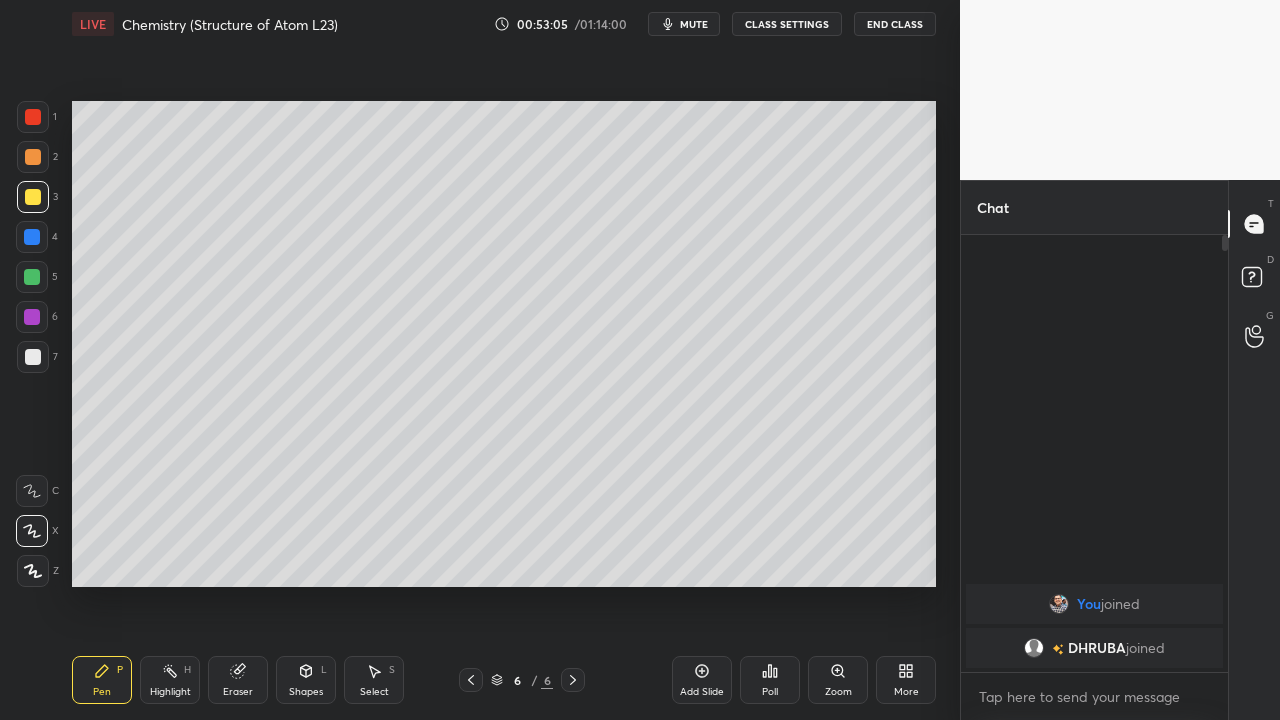 click at bounding box center [33, 357] 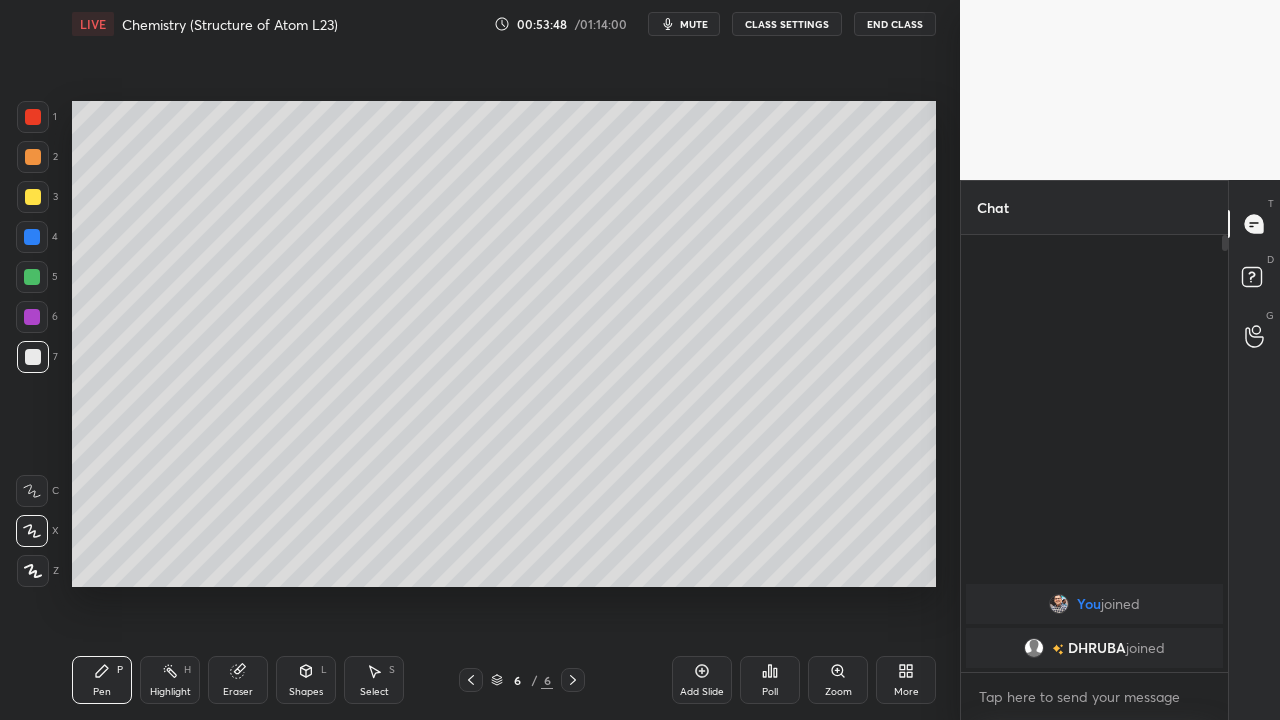 click at bounding box center [33, 197] 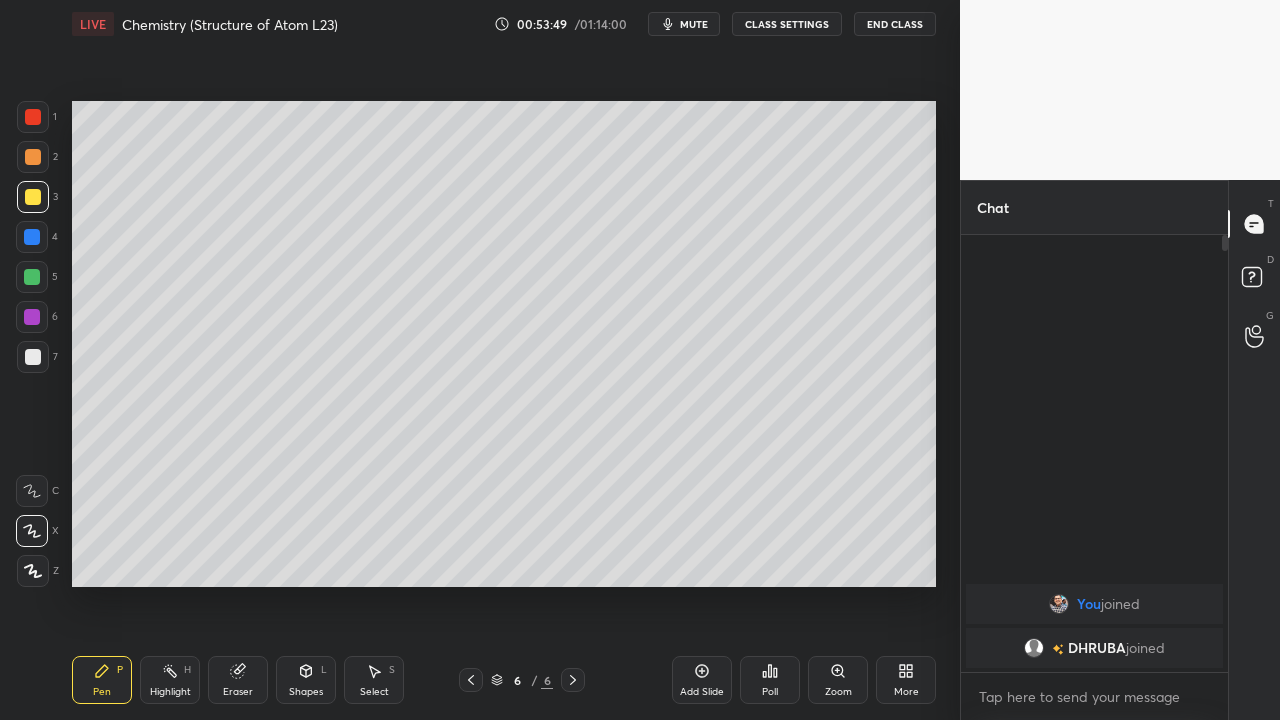 click at bounding box center (33, 197) 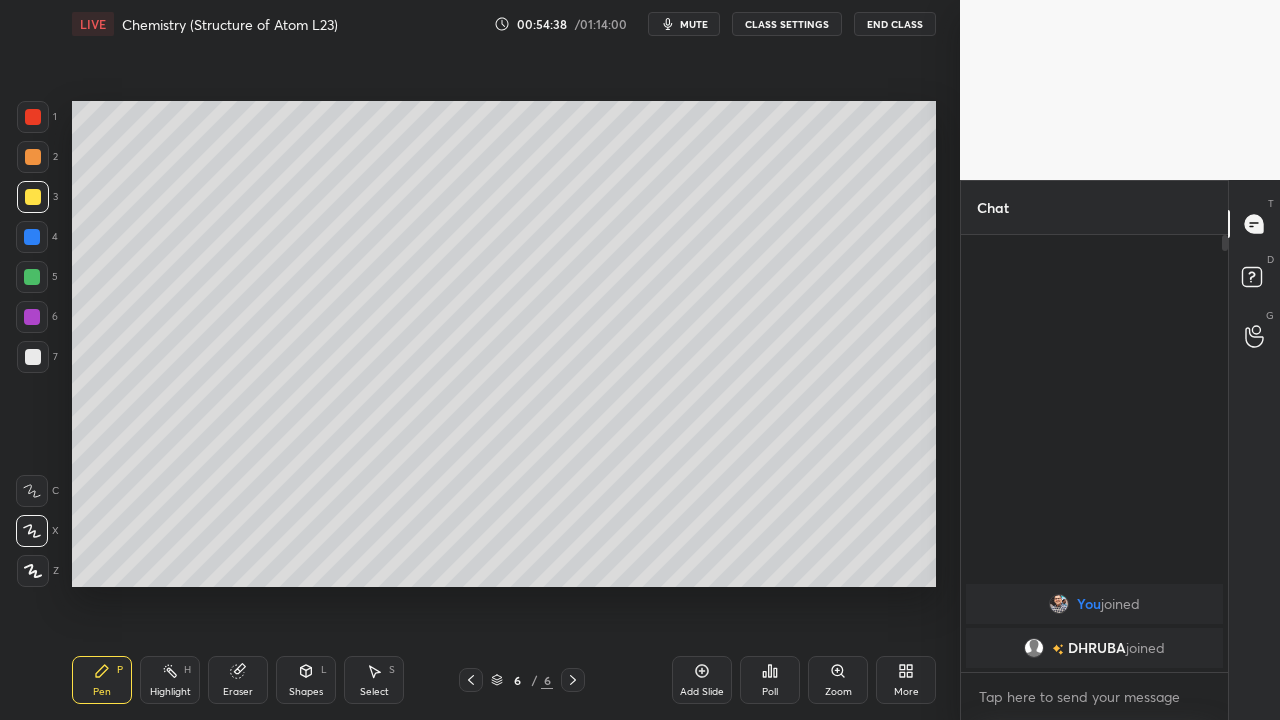 click at bounding box center (32, 277) 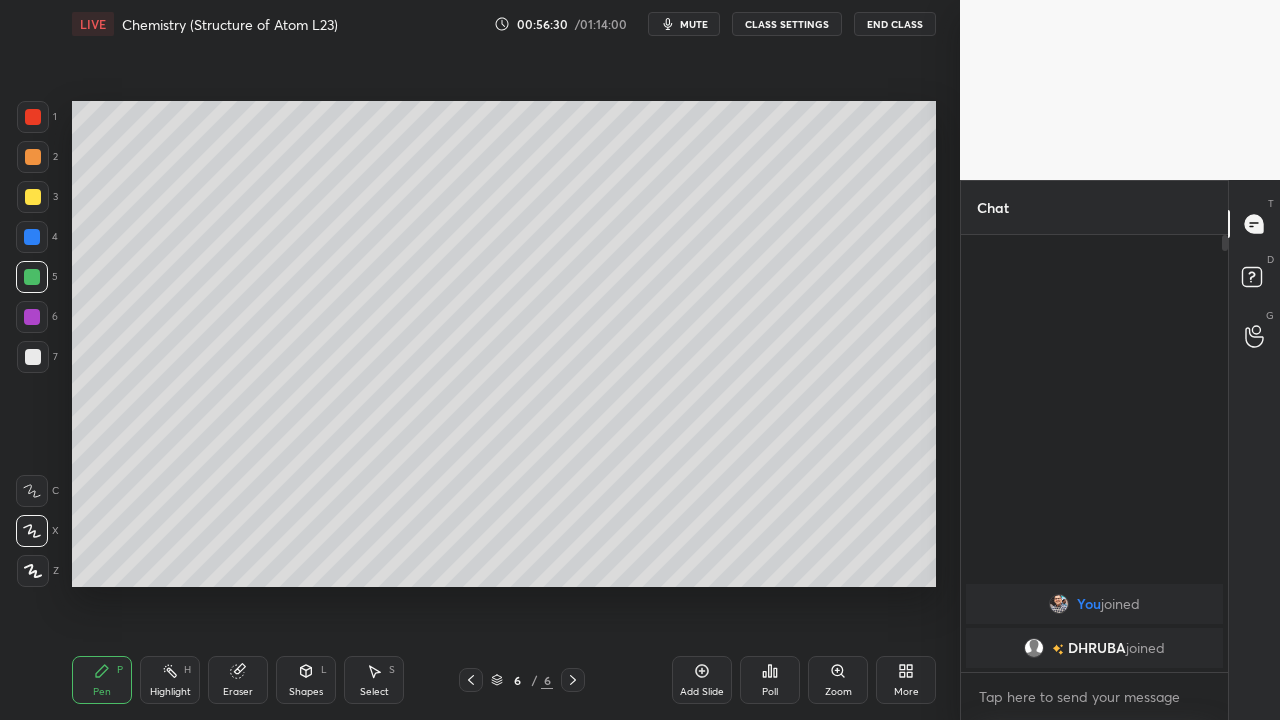 click at bounding box center [33, 357] 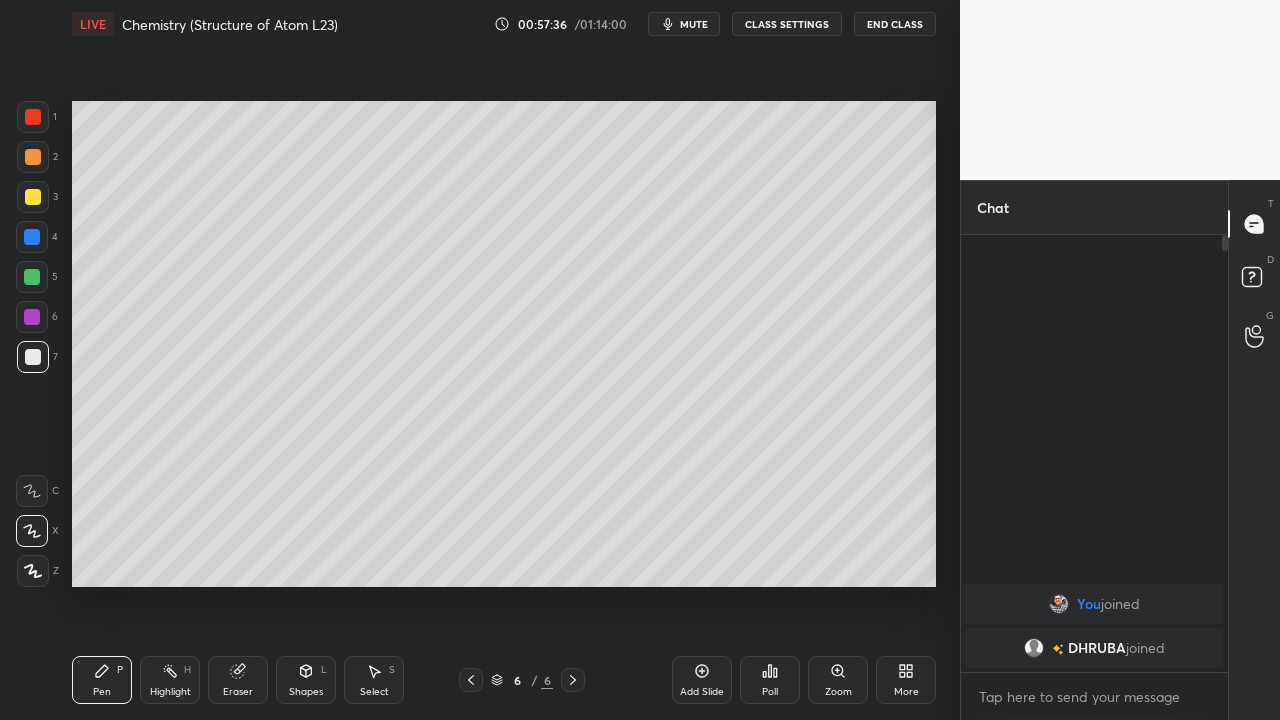 click at bounding box center (33, 197) 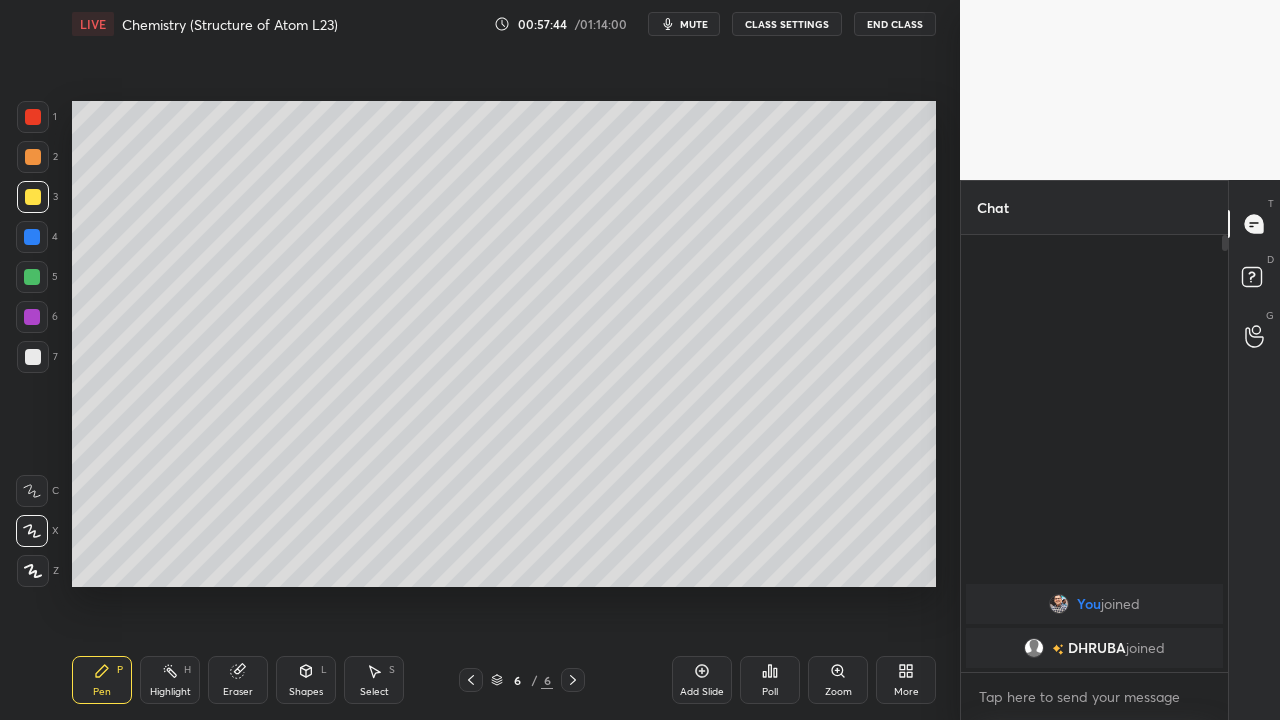 click on "Eraser" at bounding box center [238, 680] 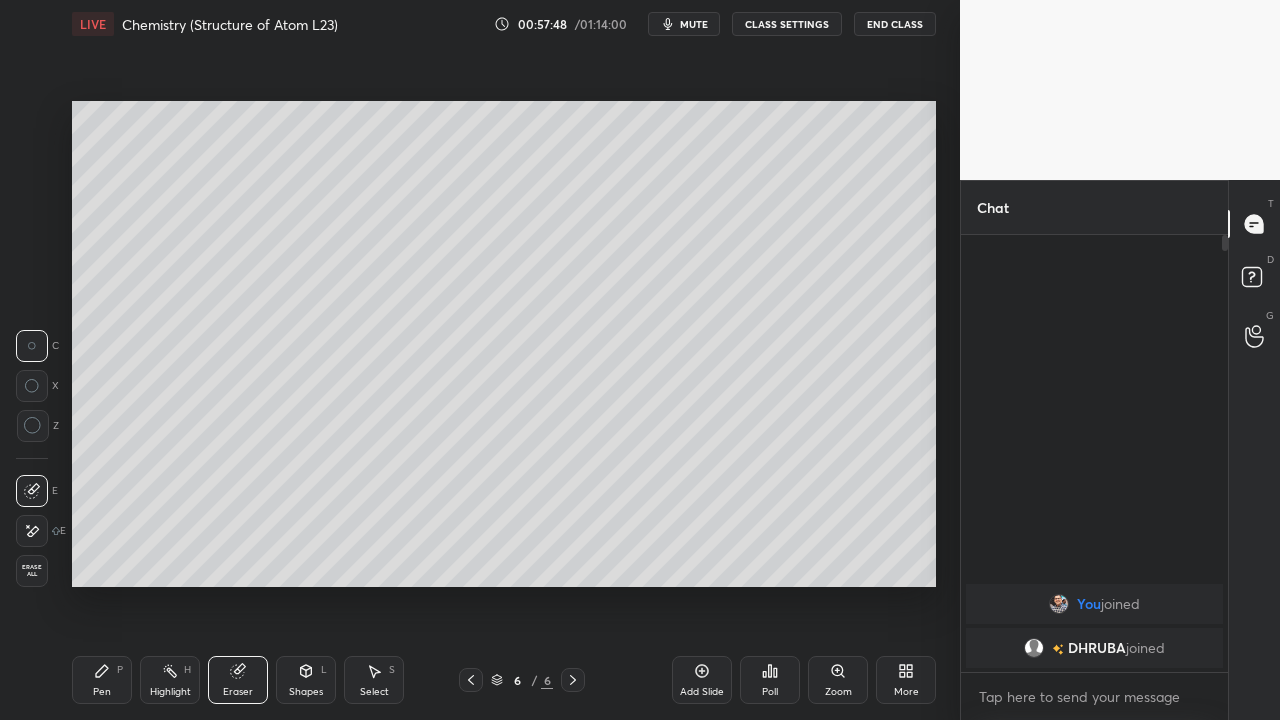 click on "Pen P" at bounding box center [102, 680] 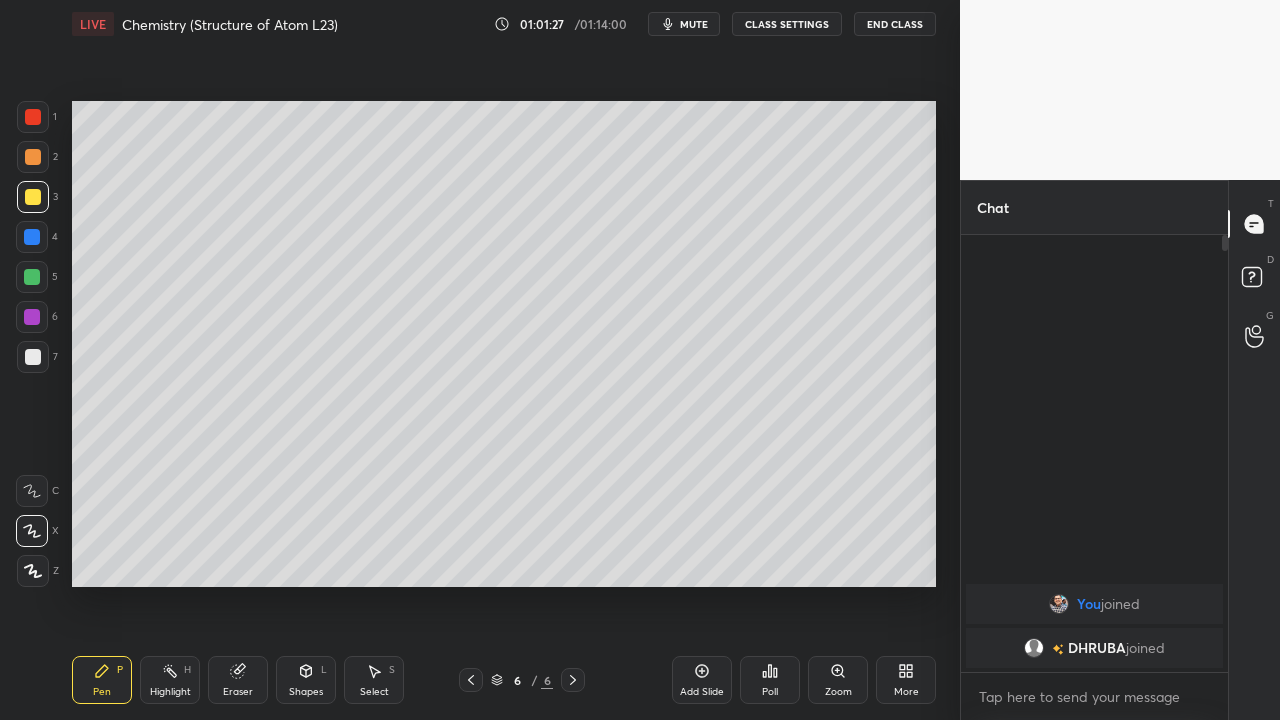 click on "End Class" at bounding box center [895, 24] 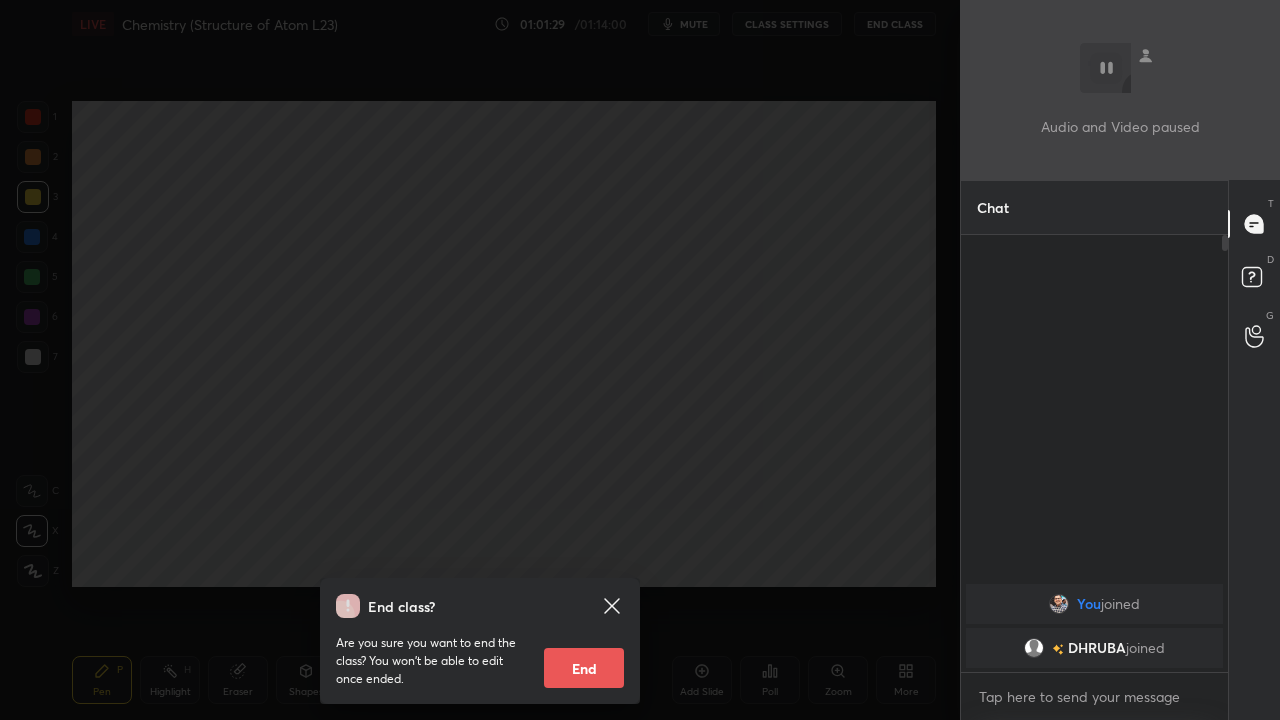 click on "End" at bounding box center [584, 668] 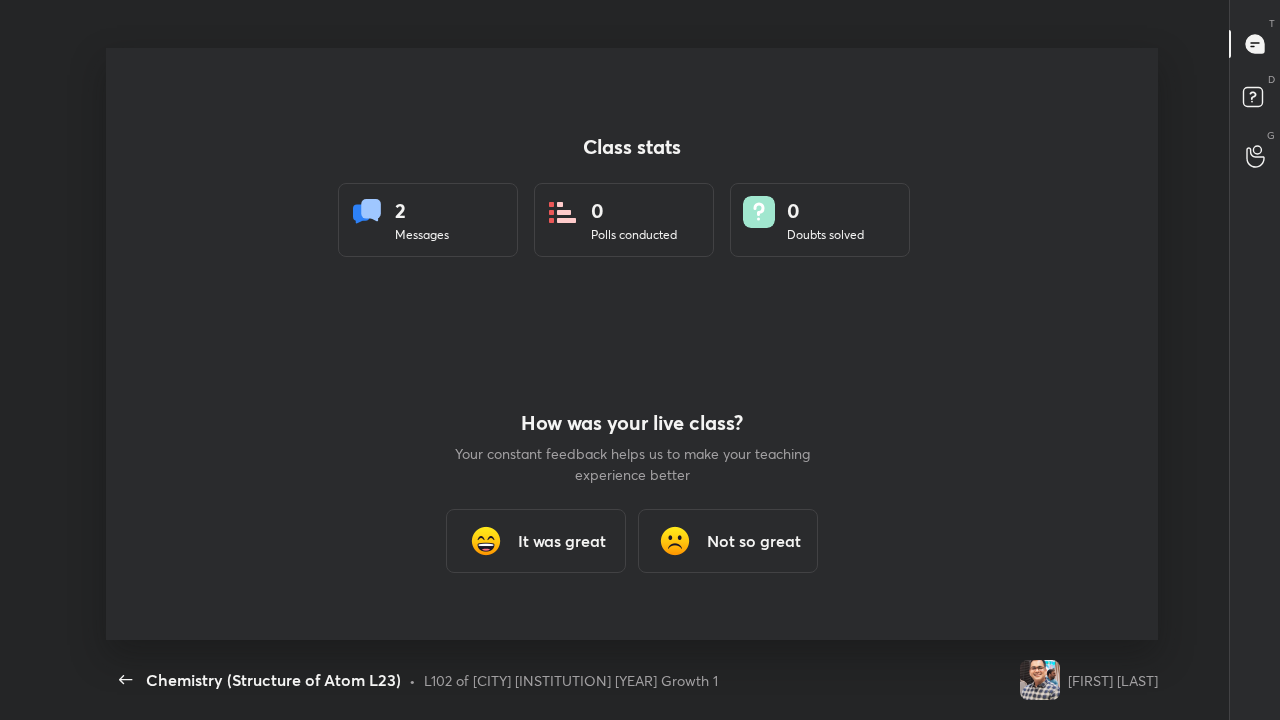 scroll, scrollTop: 99408, scrollLeft: 98736, axis: both 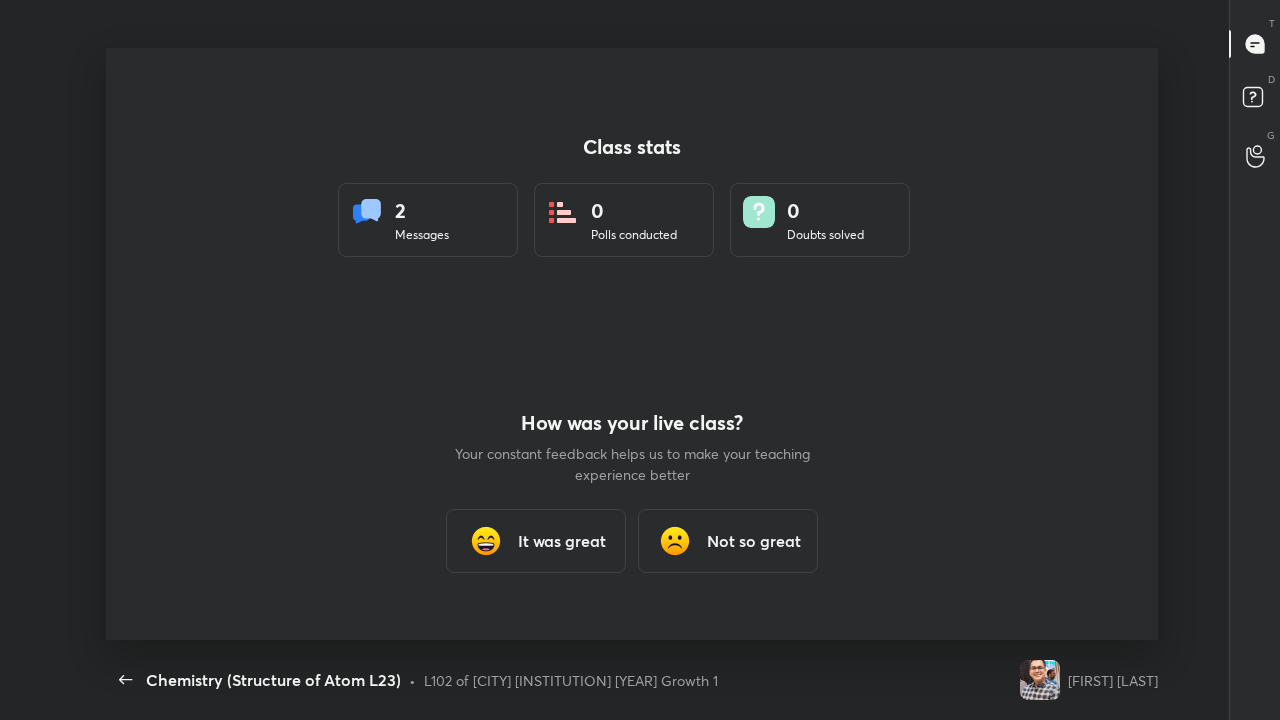 click on "It was great" at bounding box center [562, 541] 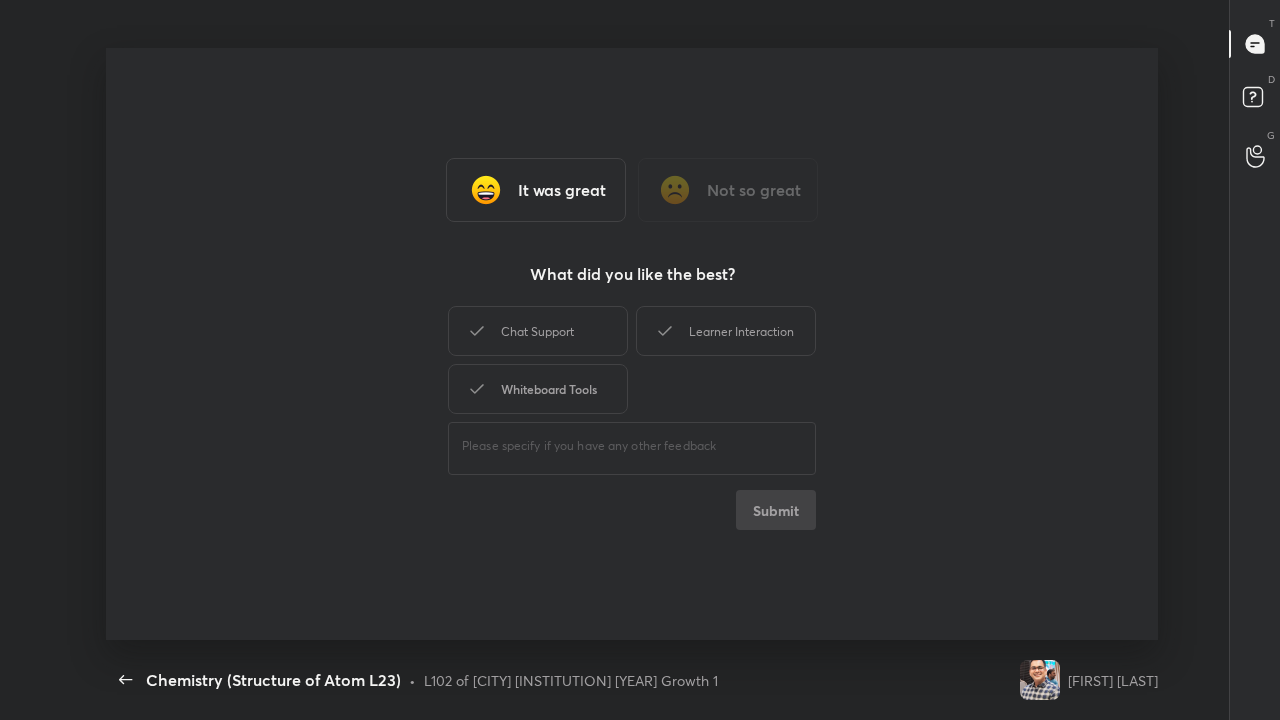 click on "Whiteboard Tools" at bounding box center (538, 389) 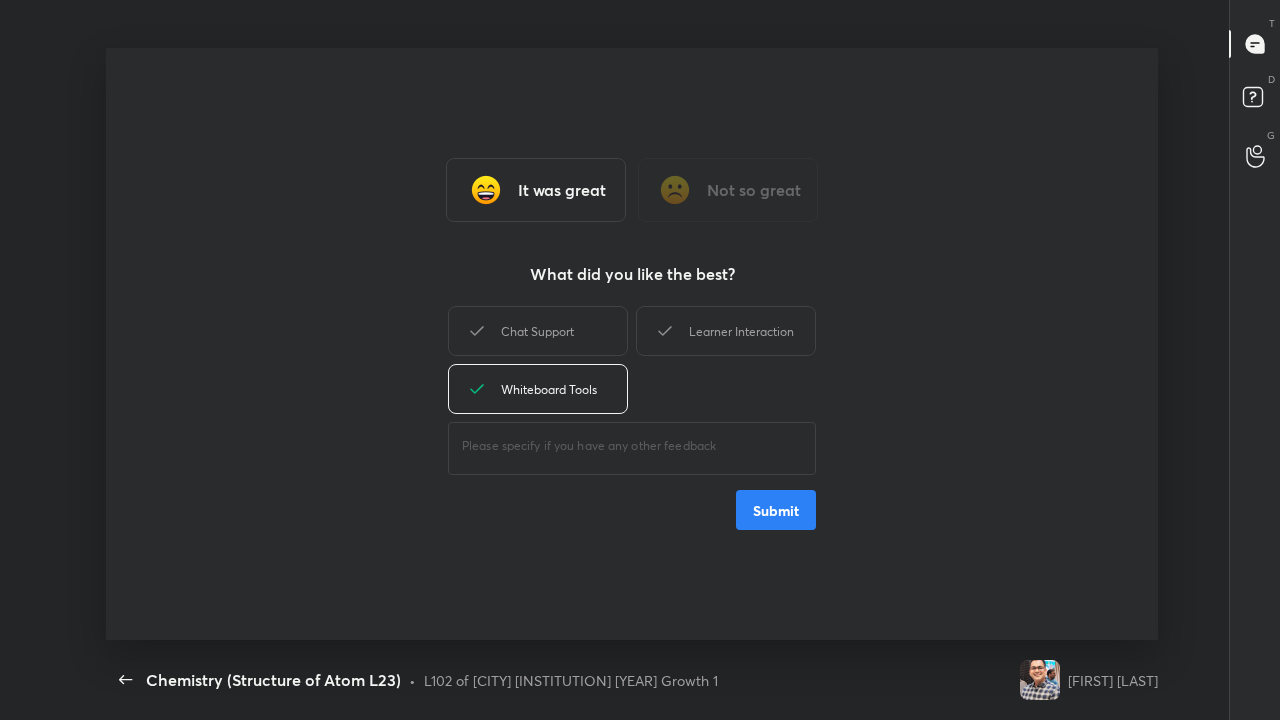 click on "Submit" at bounding box center (776, 510) 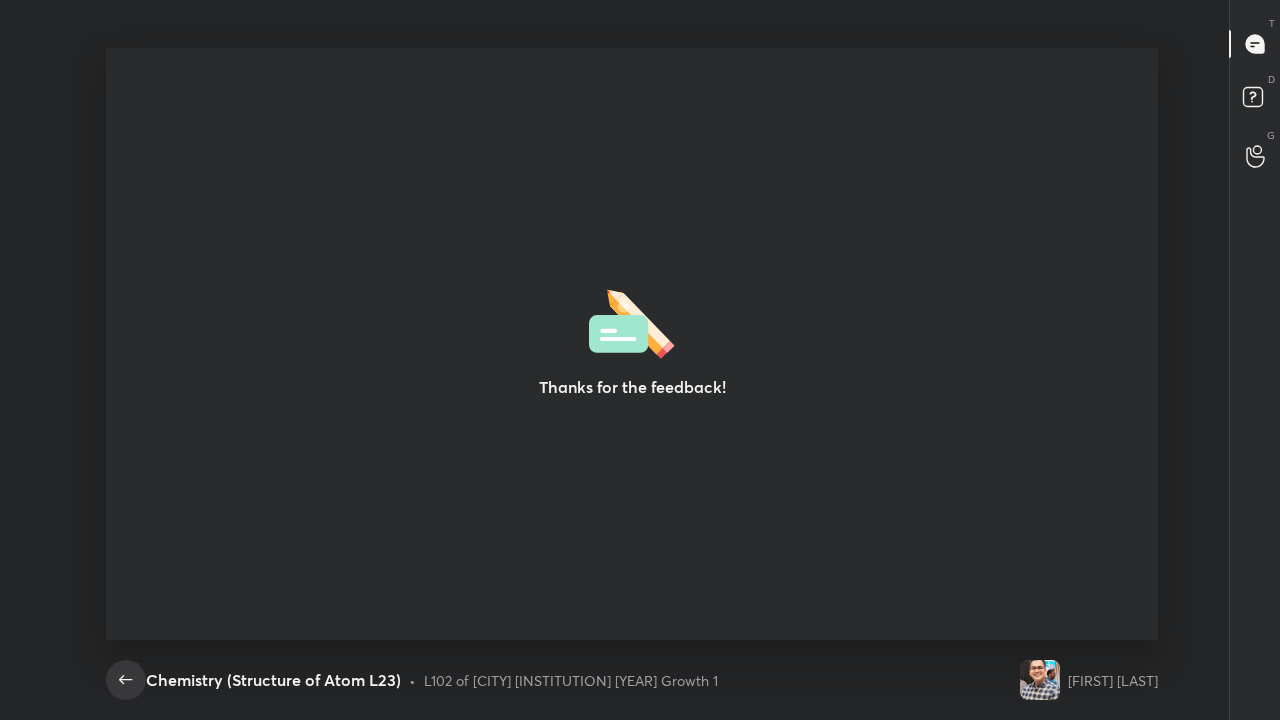 click 